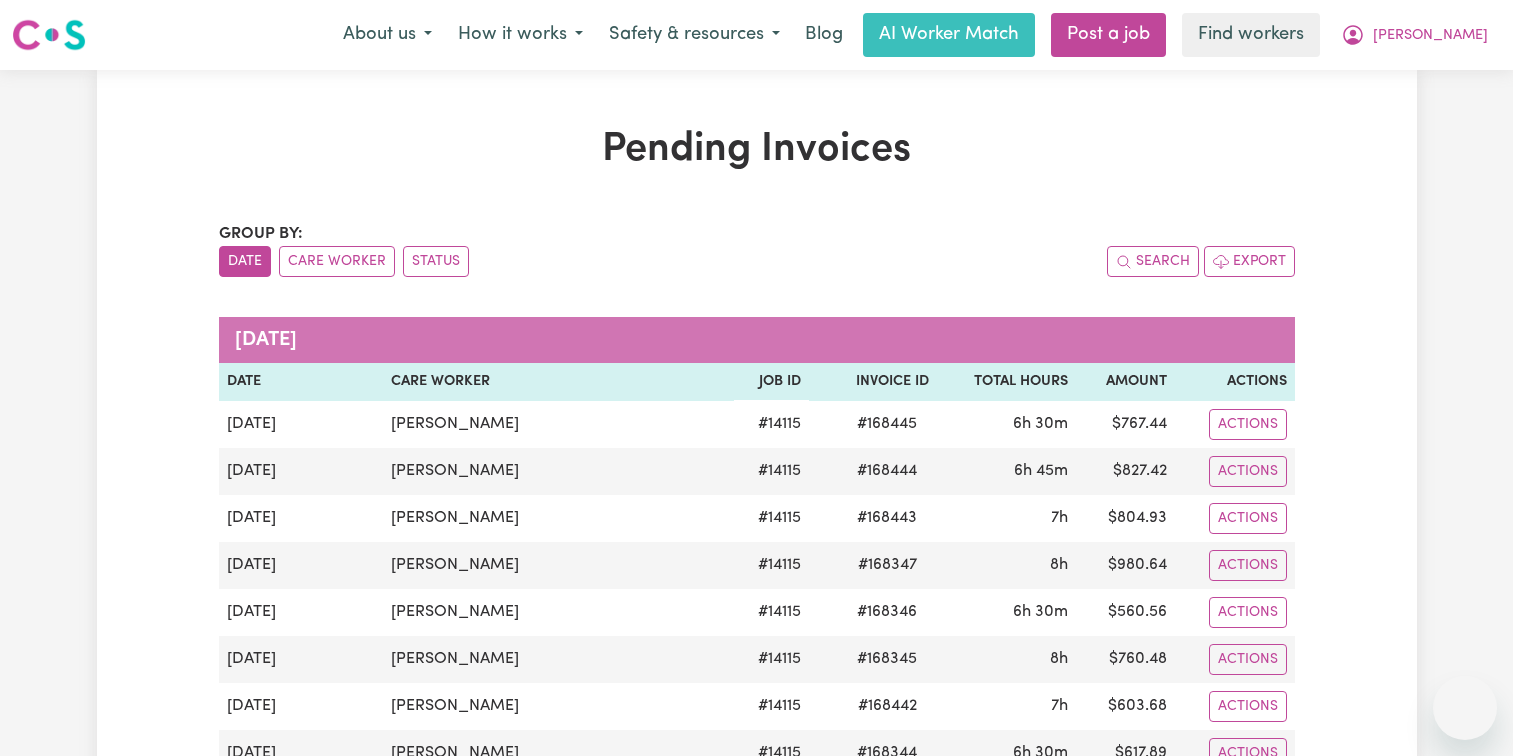 scroll, scrollTop: 0, scrollLeft: 0, axis: both 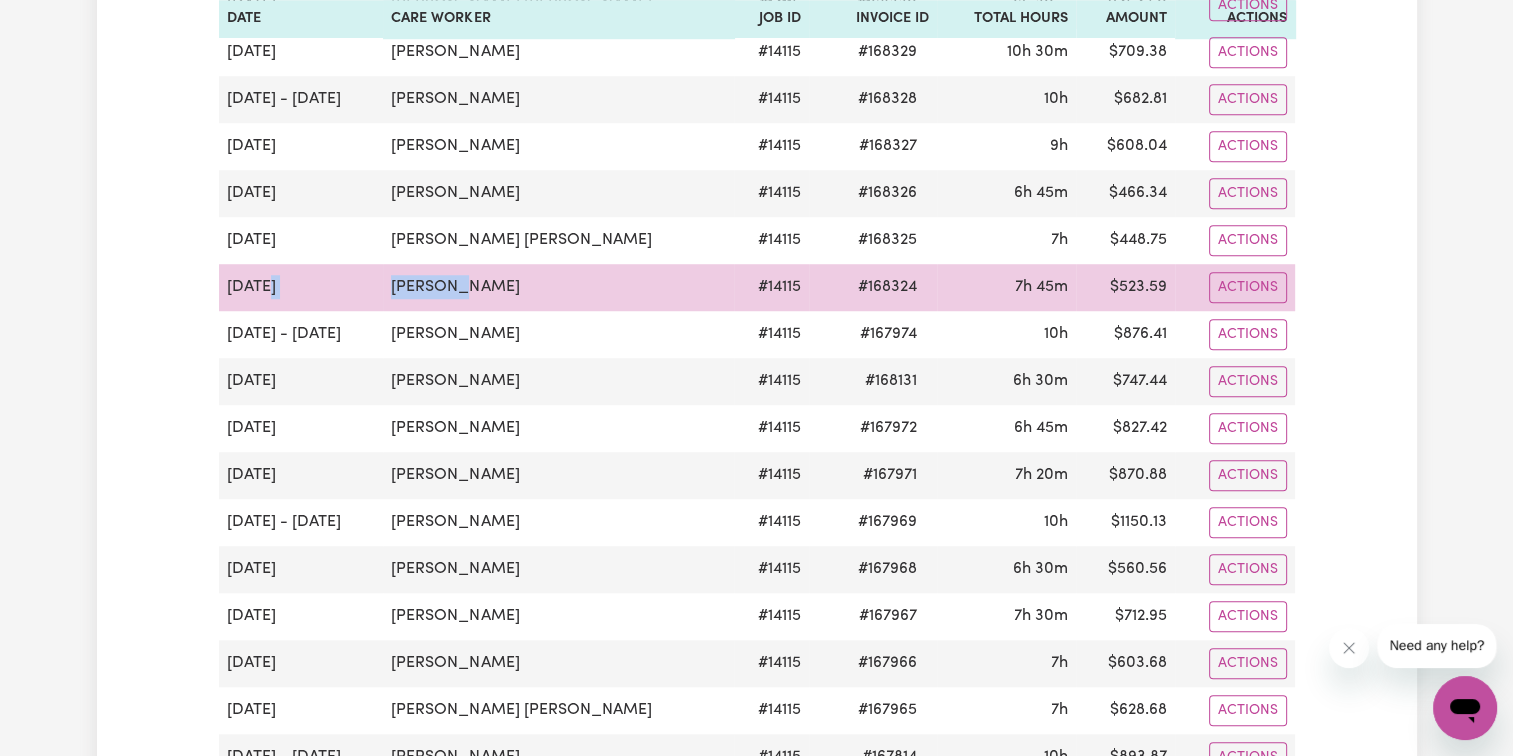 drag, startPoint x: 445, startPoint y: 276, endPoint x: 365, endPoint y: 272, distance: 80.09994 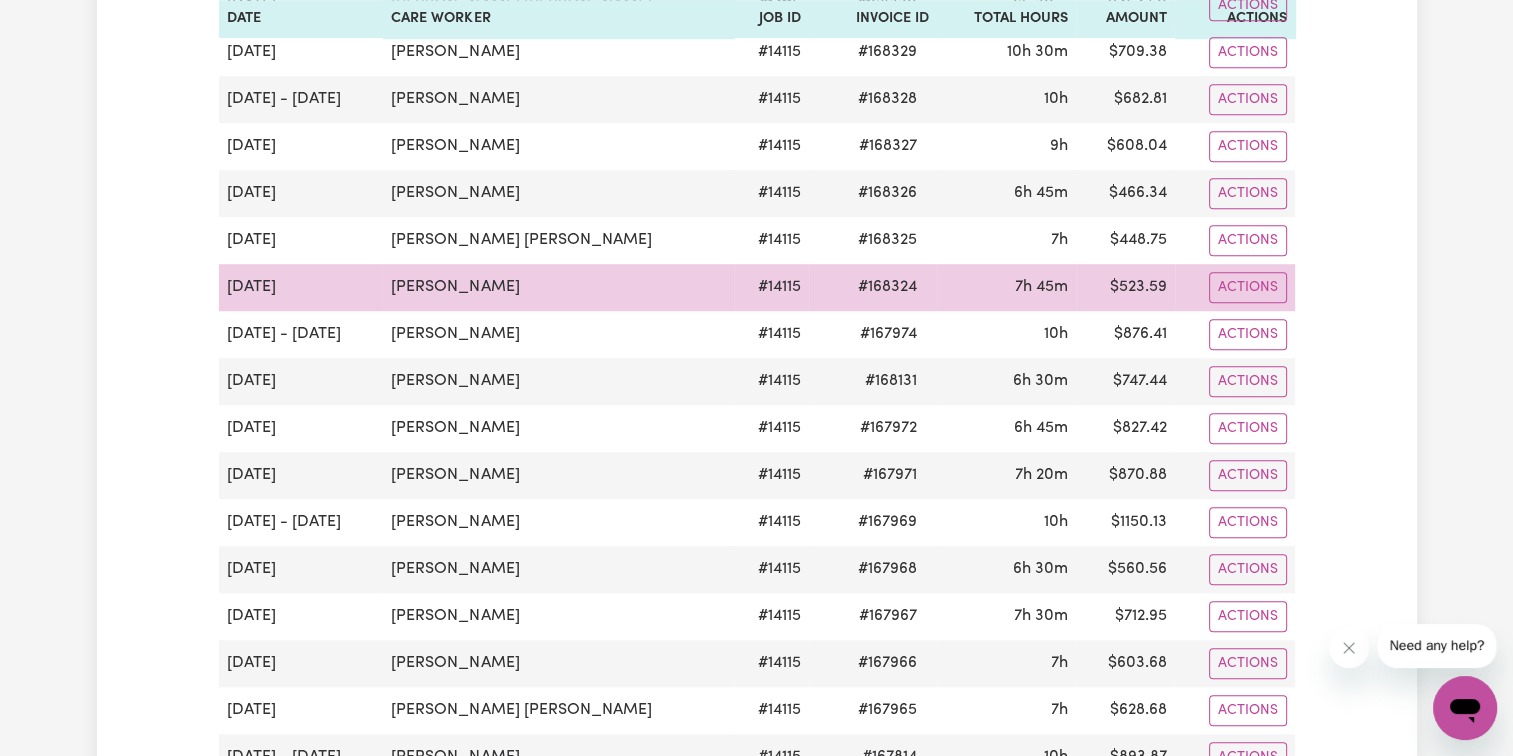 drag, startPoint x: 365, startPoint y: 272, endPoint x: 485, endPoint y: 284, distance: 120.59851 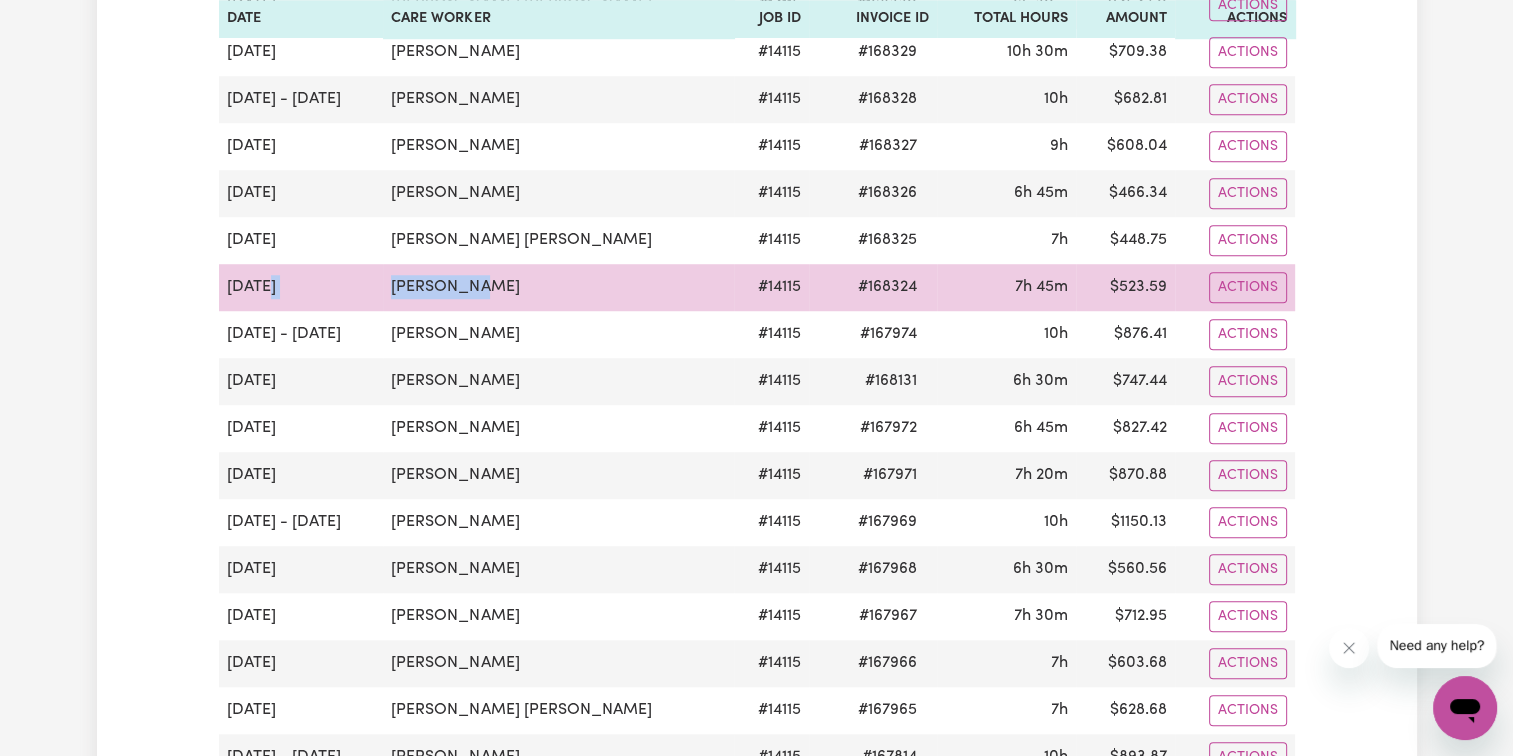 drag, startPoint x: 449, startPoint y: 272, endPoint x: 357, endPoint y: 272, distance: 92 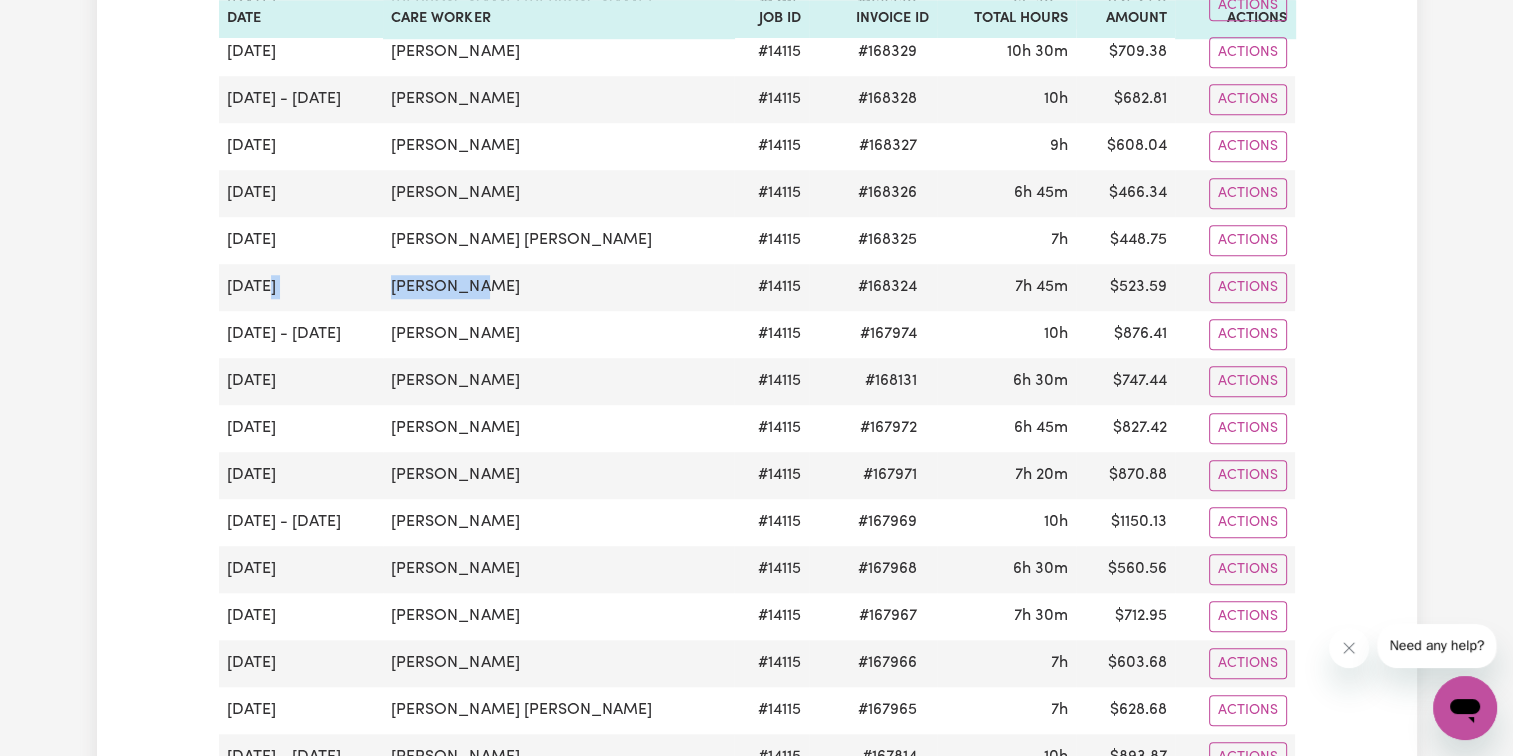 copy on "[PERSON_NAME]" 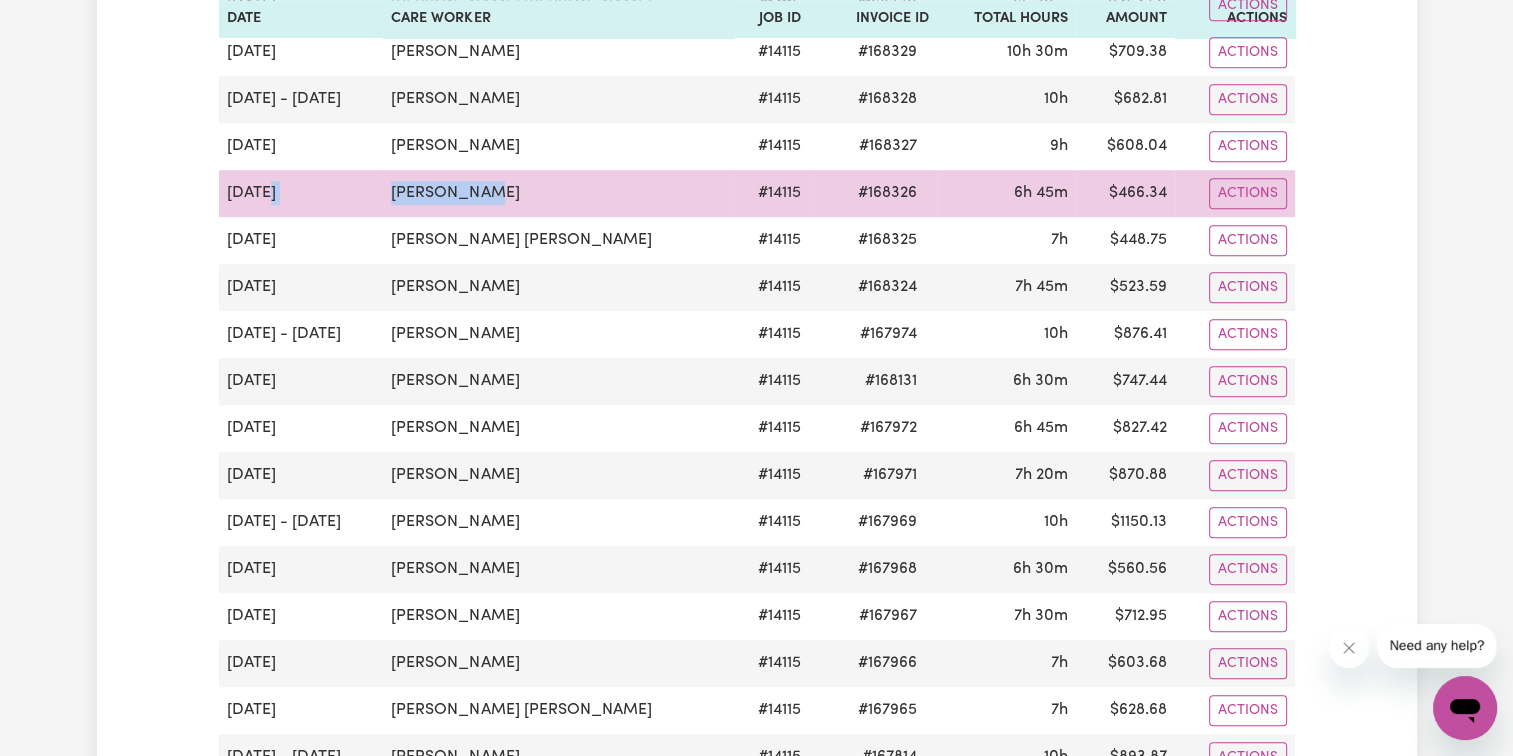 drag, startPoint x: 488, startPoint y: 186, endPoint x: 364, endPoint y: 184, distance: 124.01613 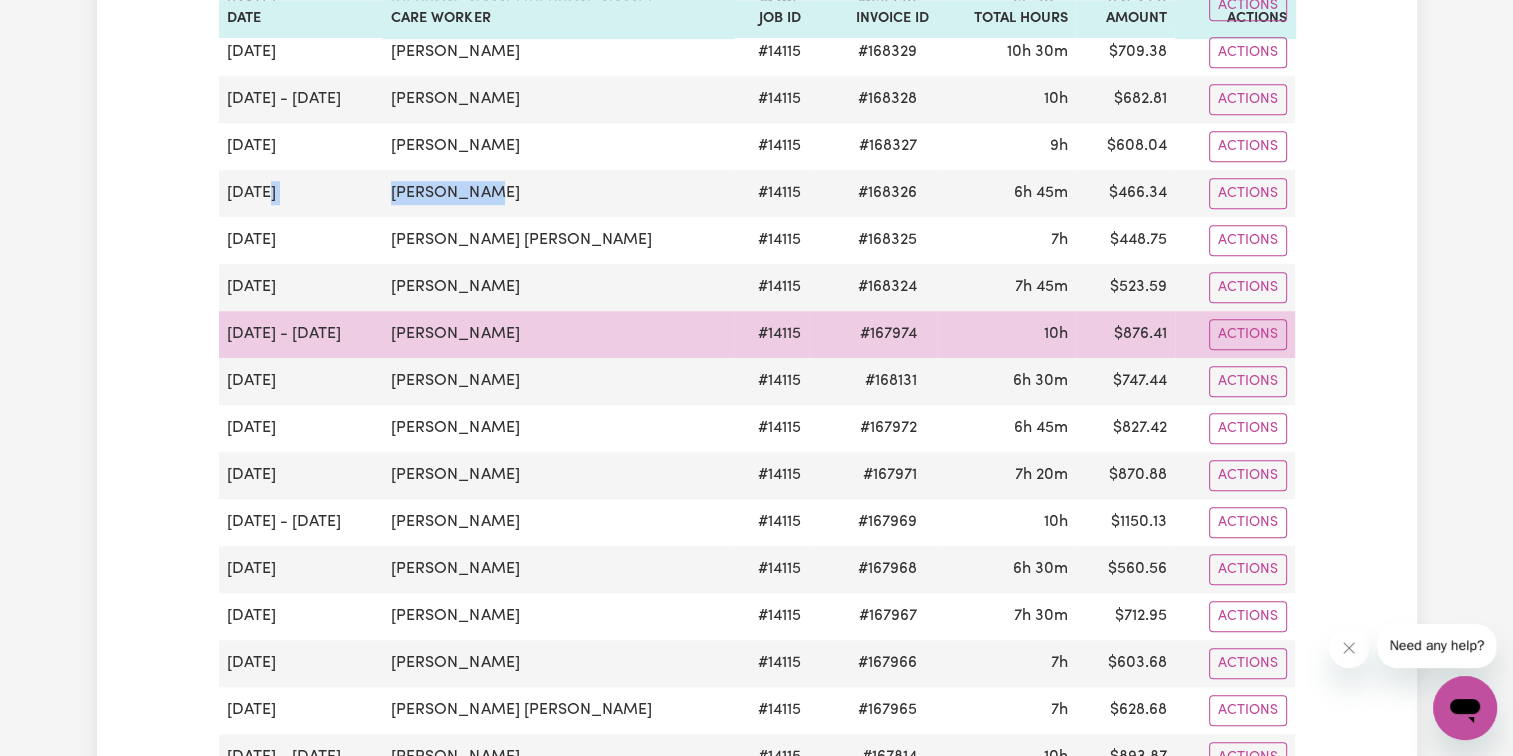 copy on "[PERSON_NAME]" 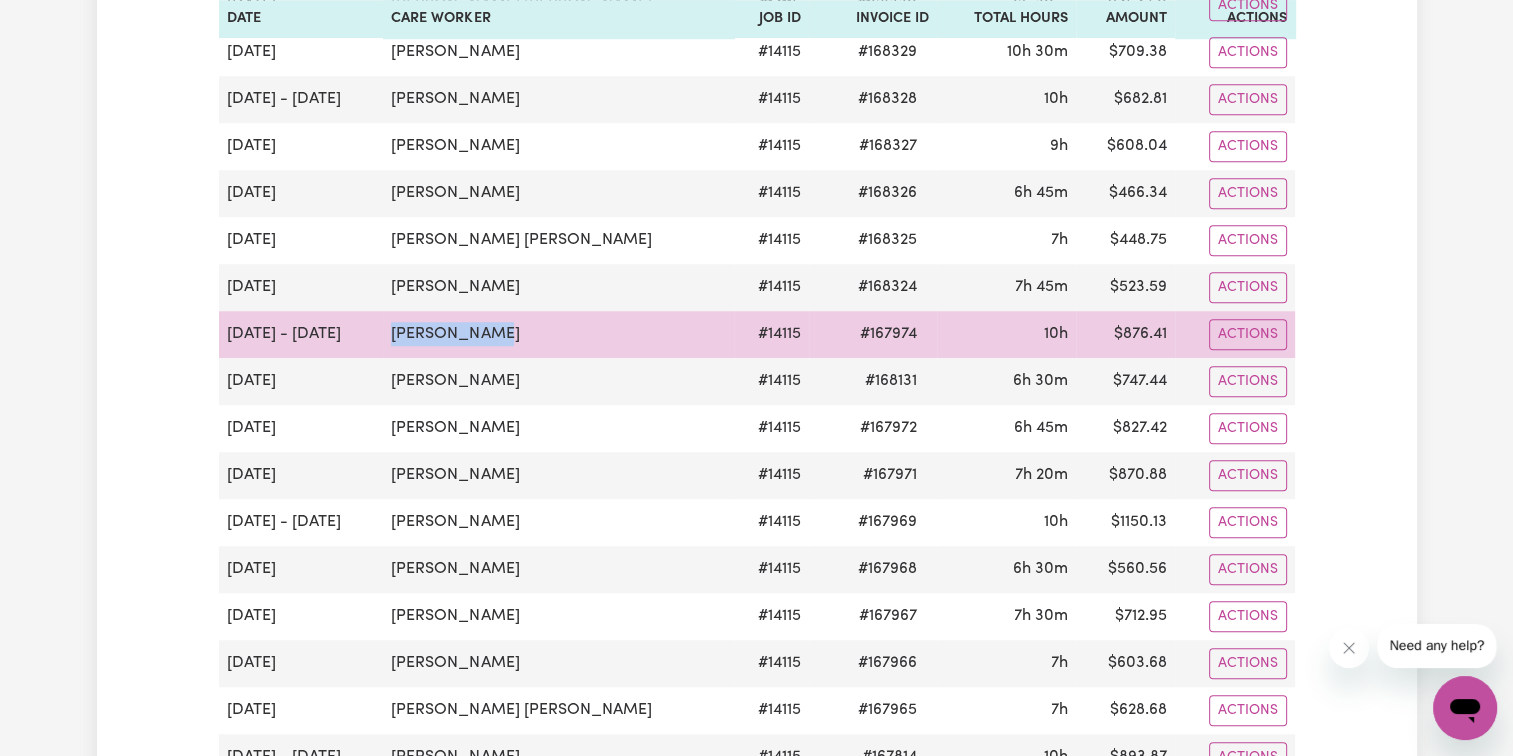 drag, startPoint x: 504, startPoint y: 321, endPoint x: 379, endPoint y: 312, distance: 125.32358 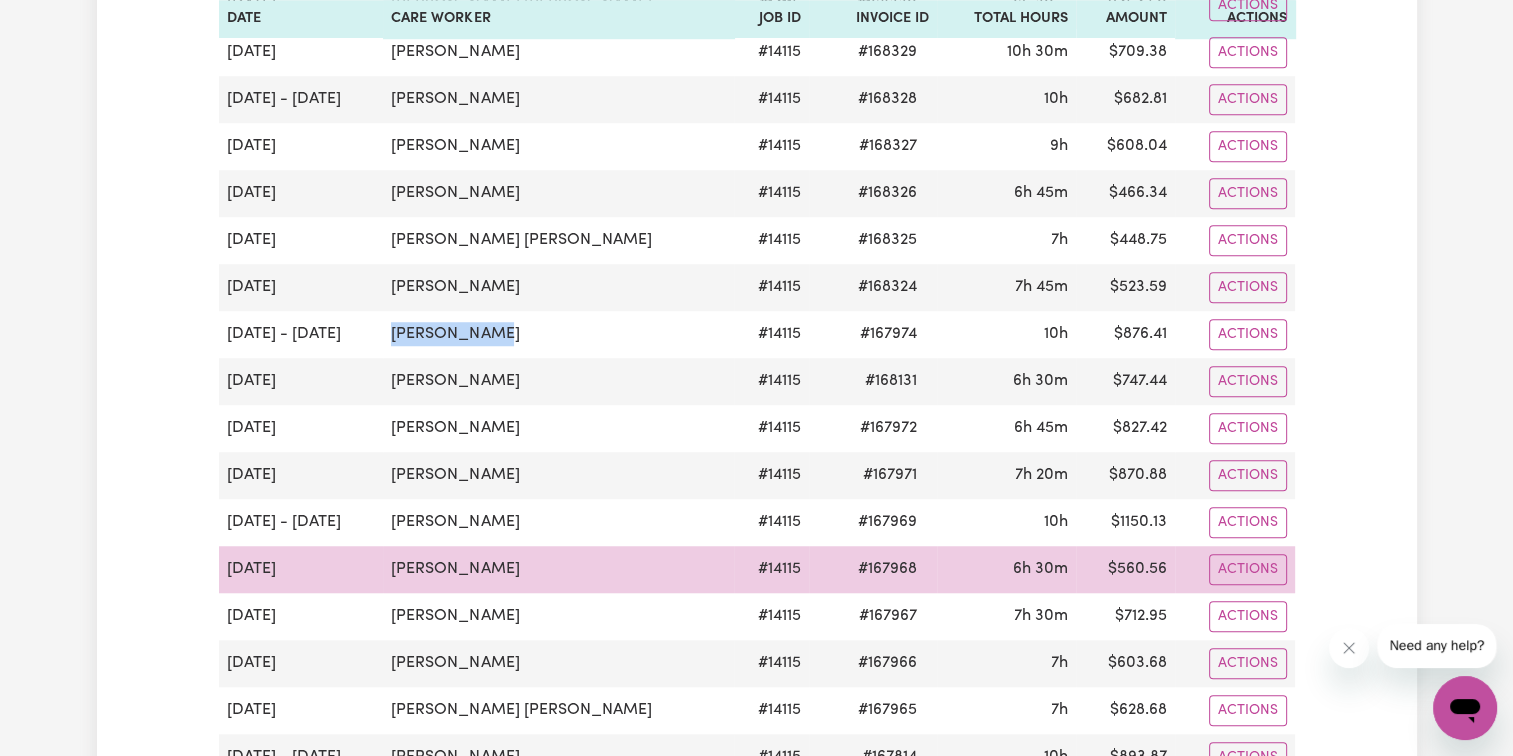 copy on "[PERSON_NAME]" 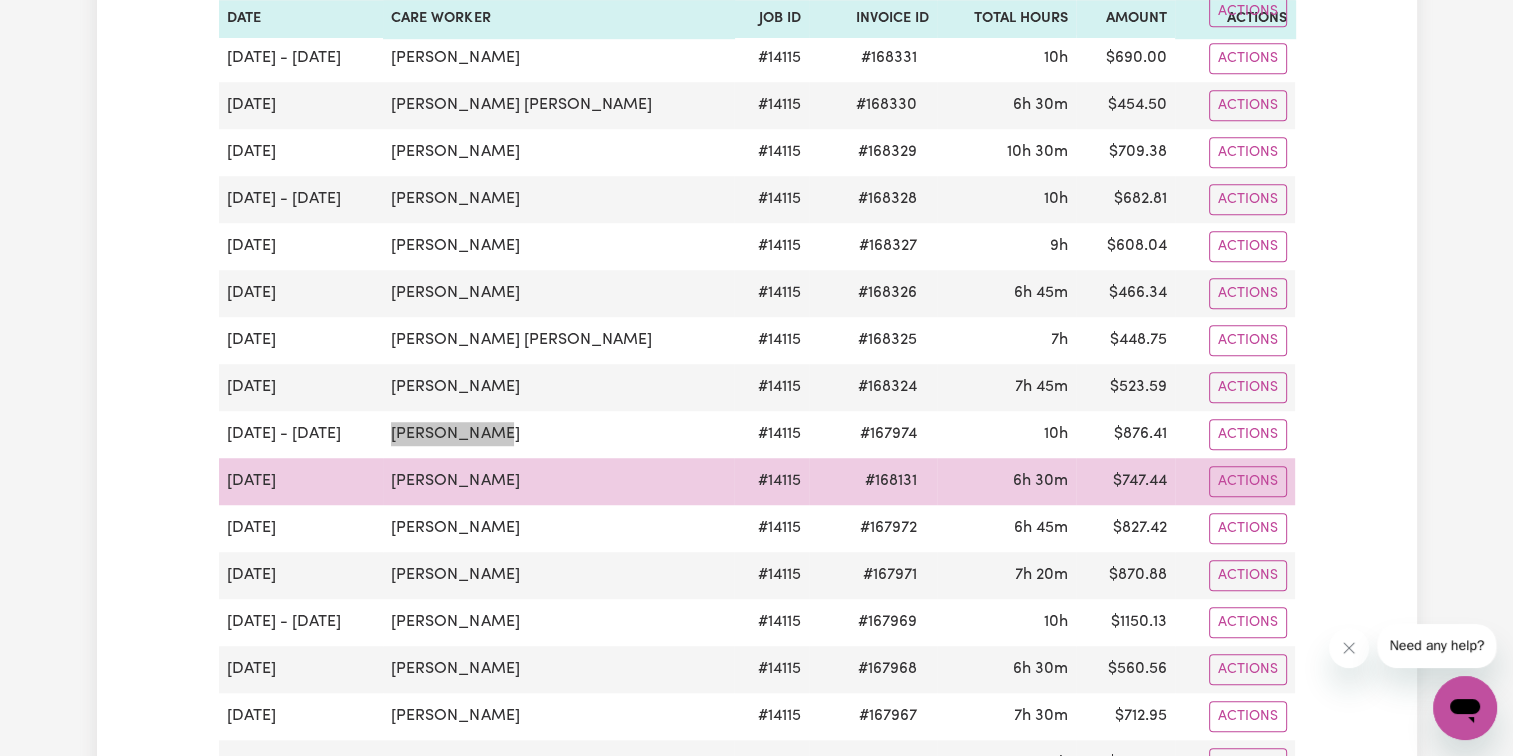 scroll, scrollTop: 1300, scrollLeft: 0, axis: vertical 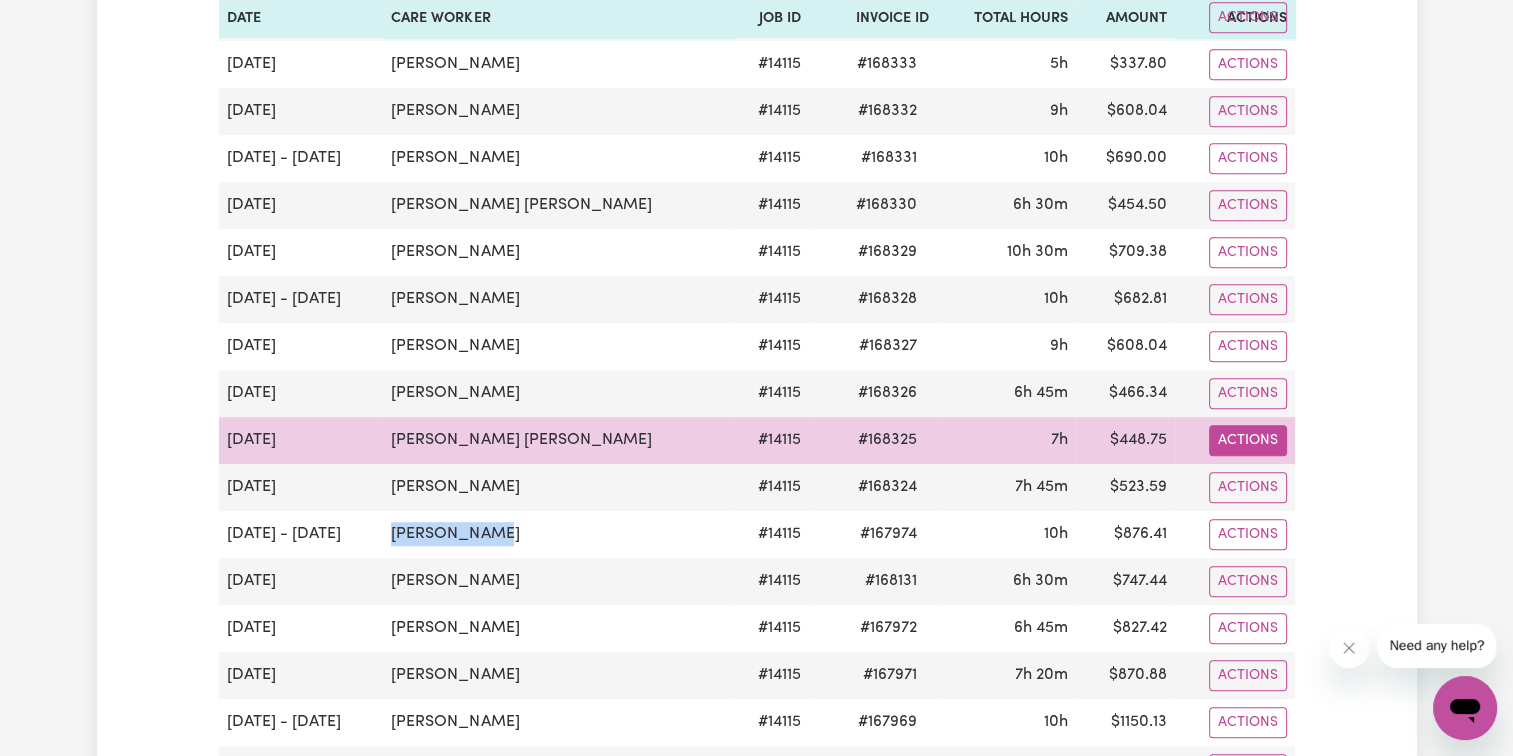 click on "Actions" at bounding box center [1248, -876] 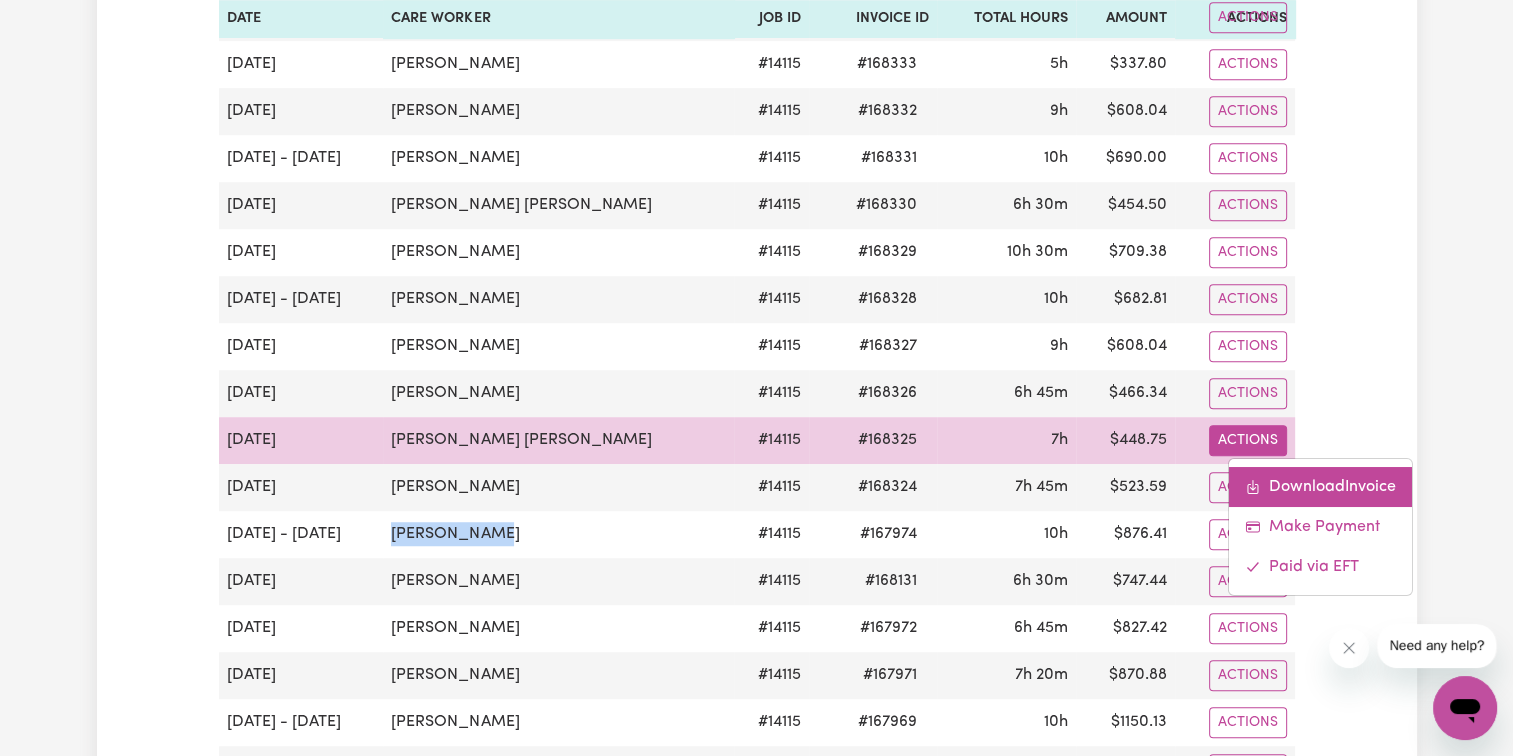 click on "Download  Invoice" at bounding box center (1320, 486) 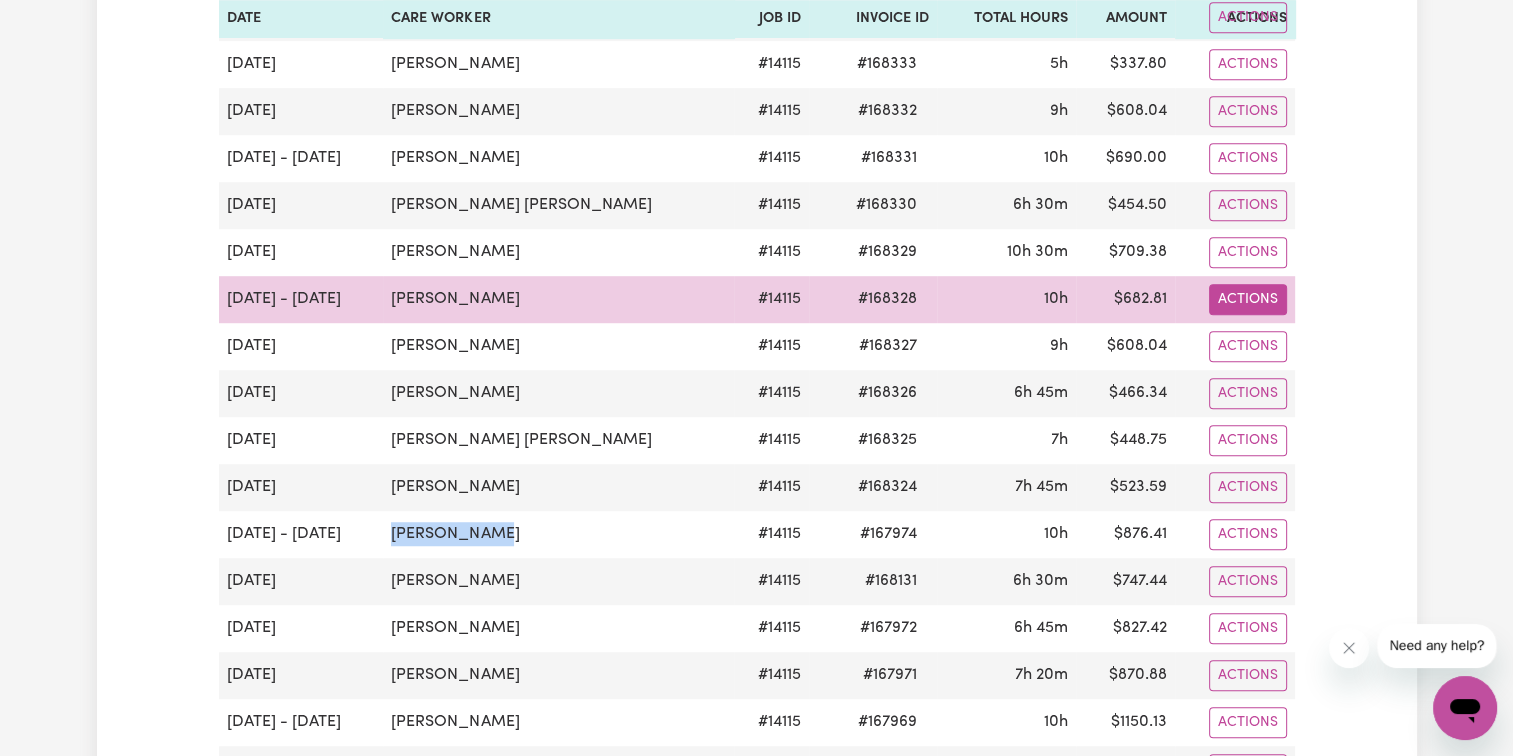 click on "Actions" at bounding box center (1248, -876) 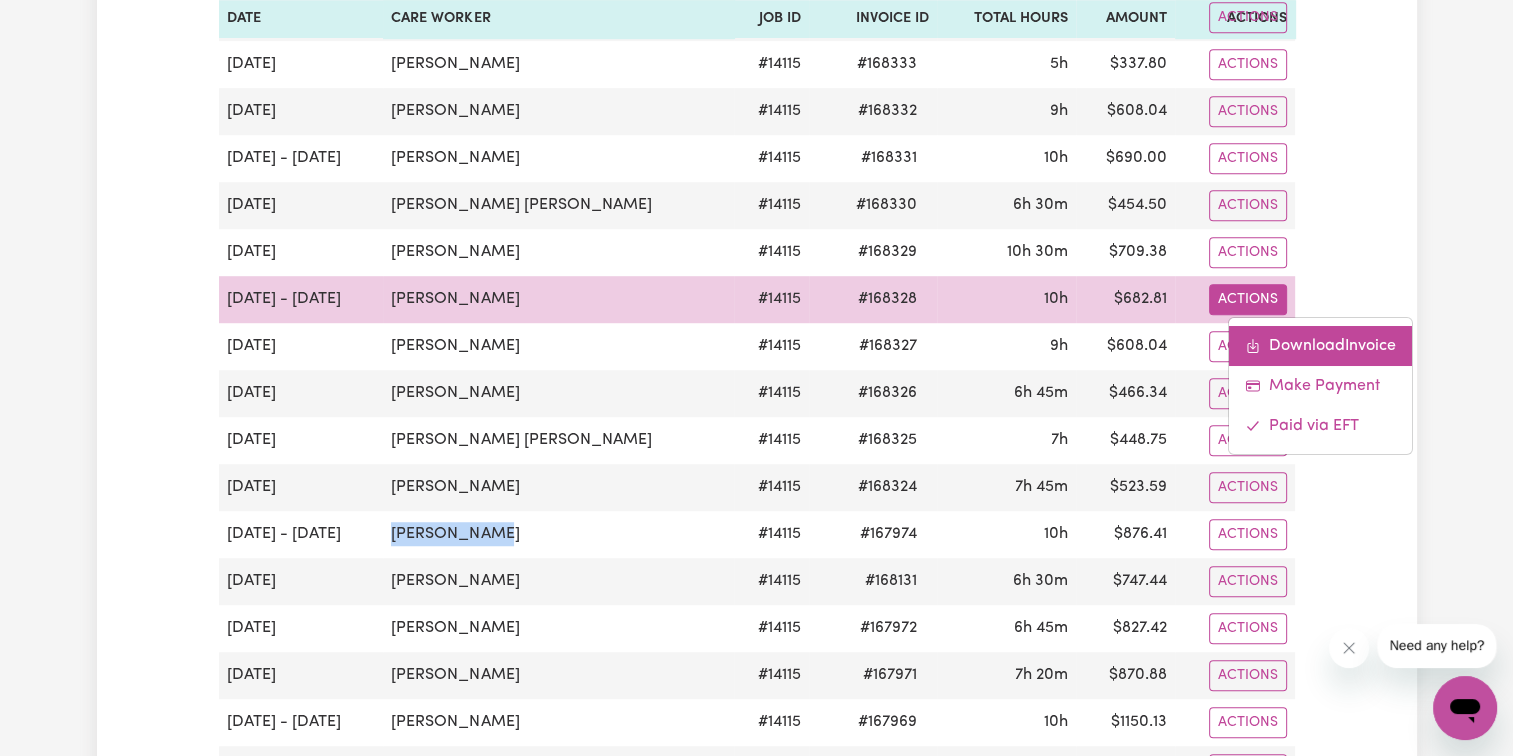click on "Download  Invoice" at bounding box center (1320, 345) 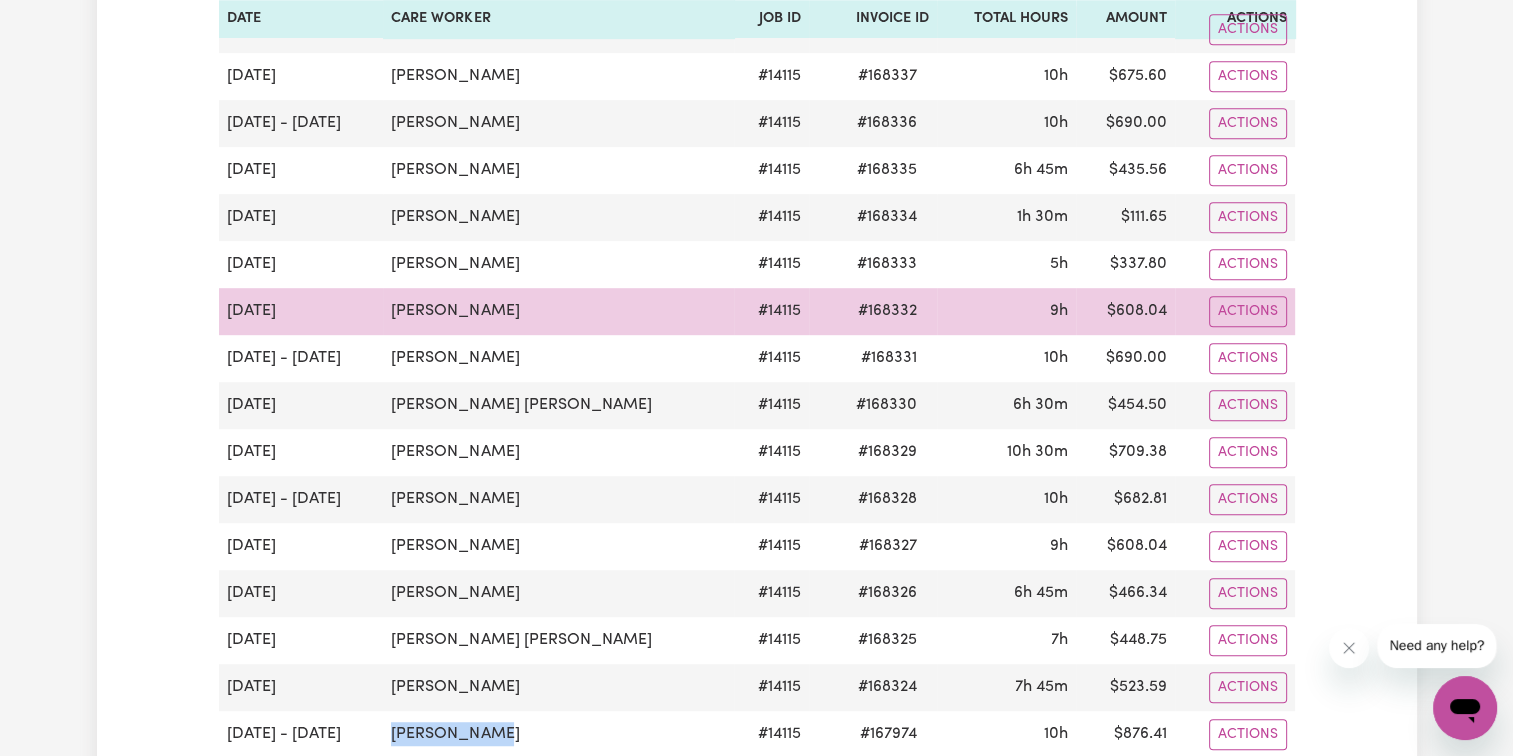 scroll, scrollTop: 1000, scrollLeft: 0, axis: vertical 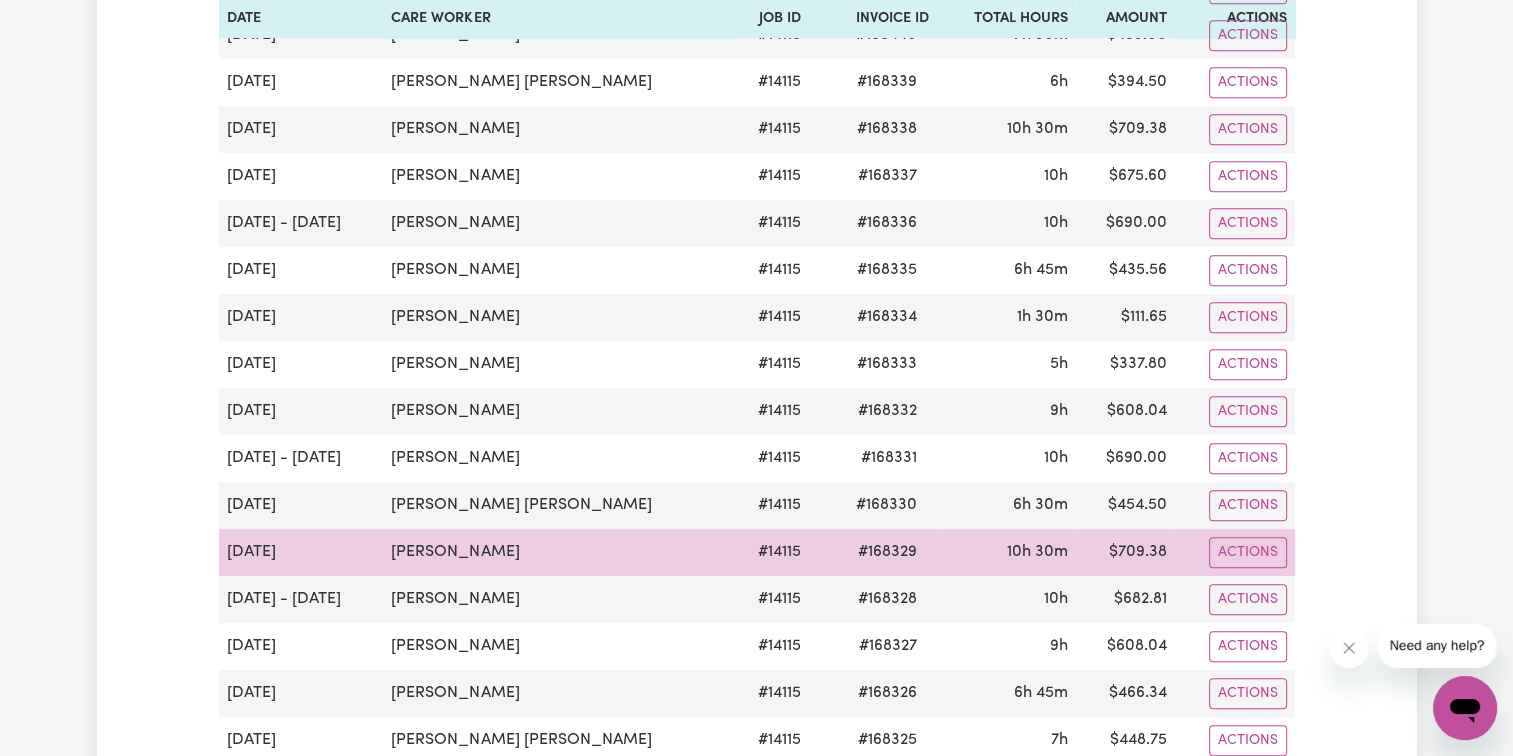 click on "# 168329" at bounding box center (887, 552) 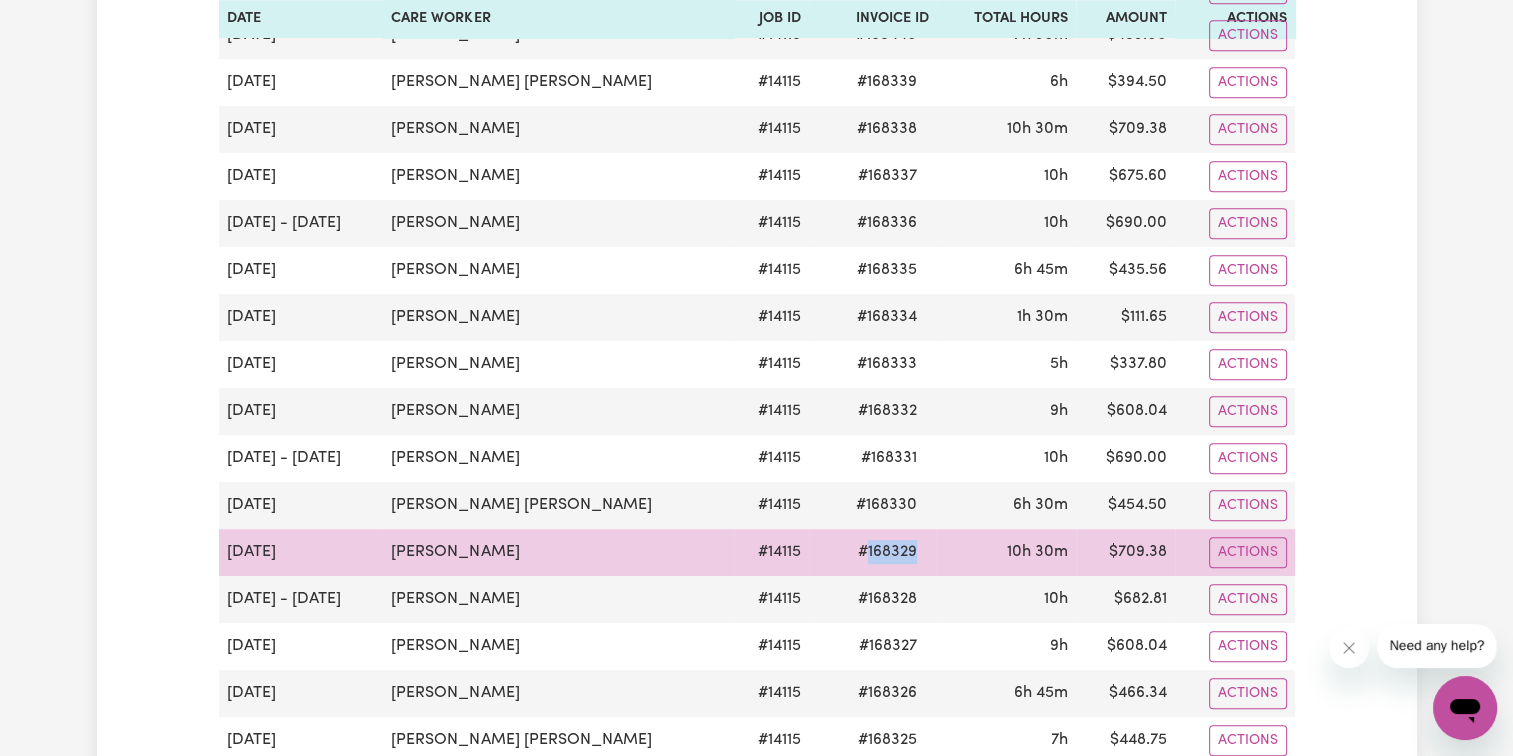 click on "# 168329" at bounding box center [887, 552] 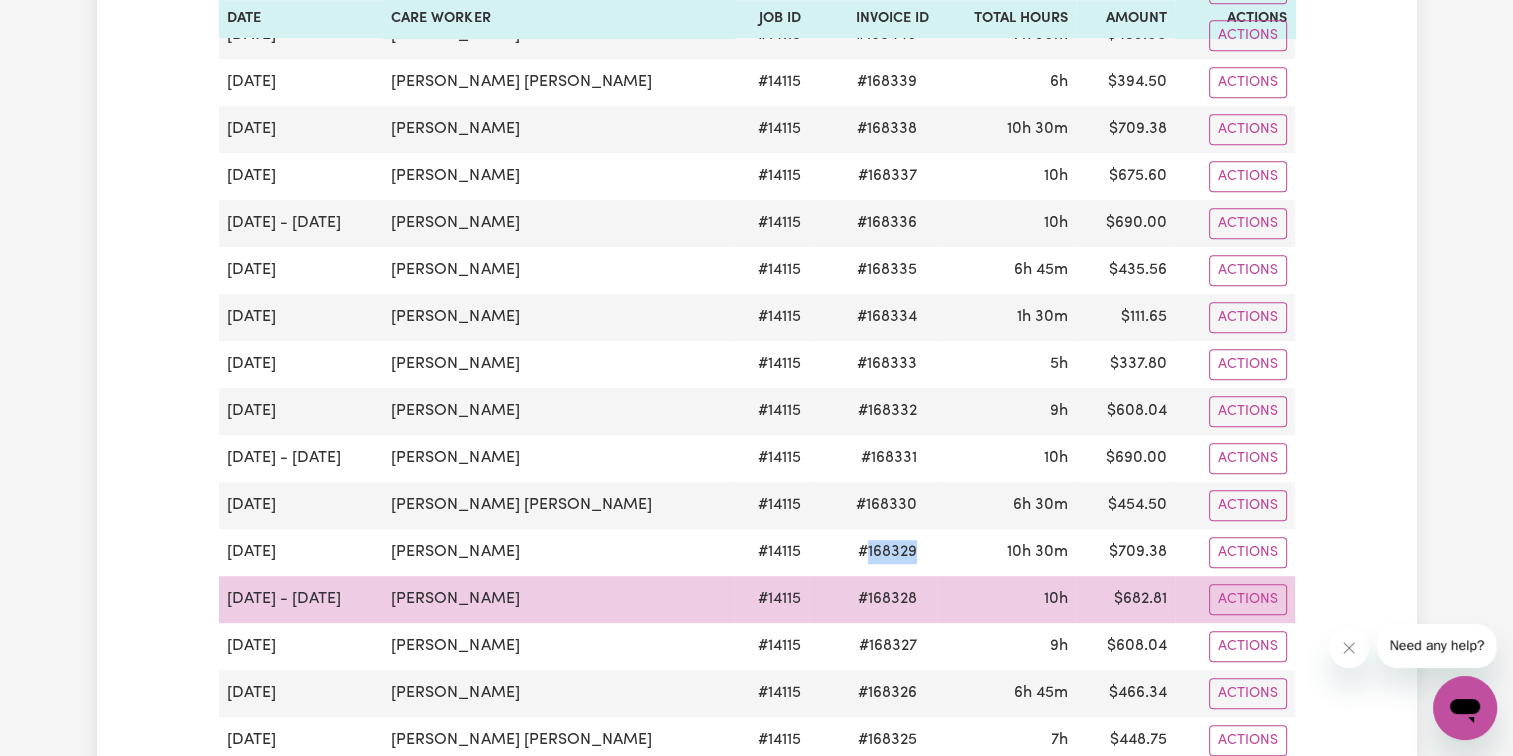 copy on "168329" 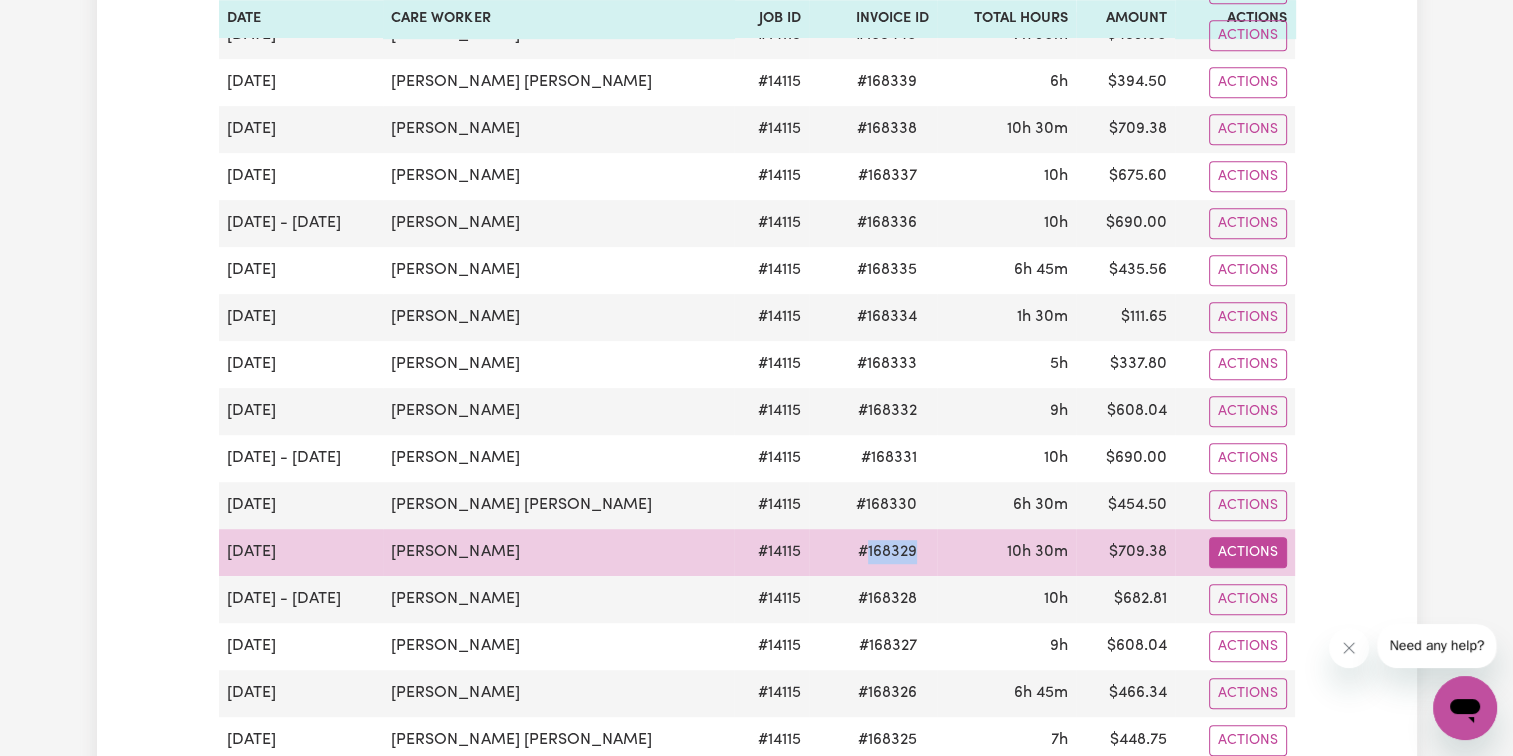 click on "Actions" at bounding box center (1248, -576) 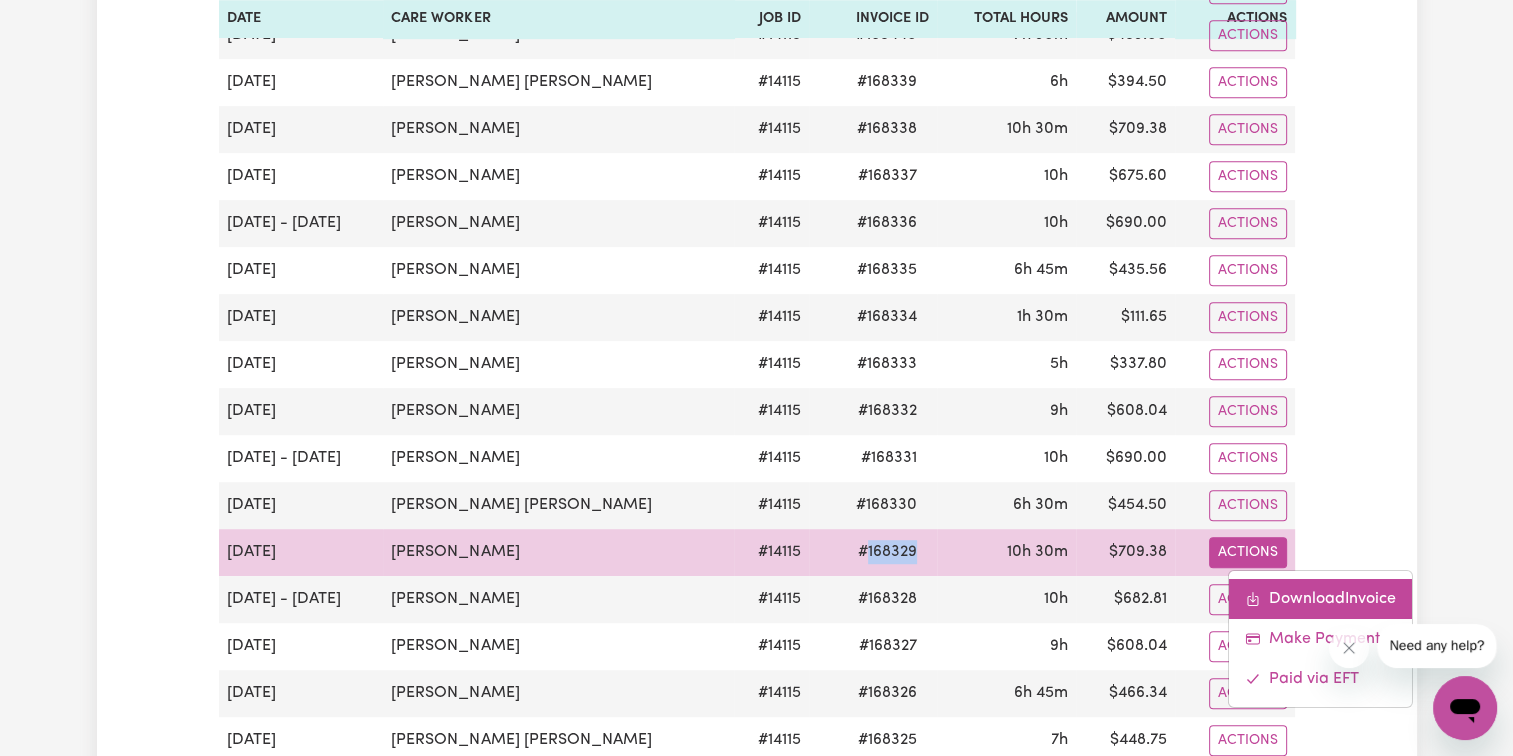 click on "Download  Invoice" at bounding box center (1320, 598) 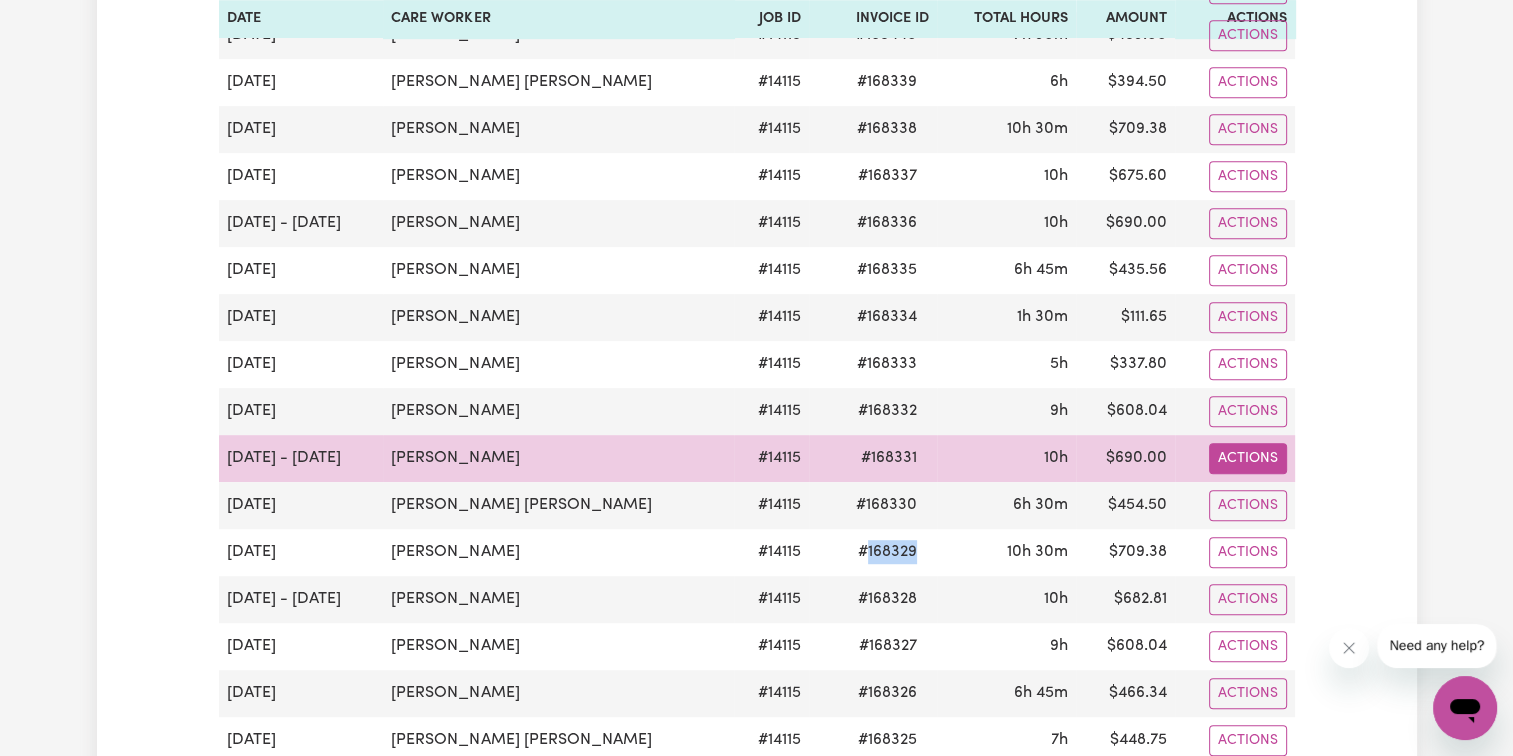 click on "Actions" at bounding box center [1248, -576] 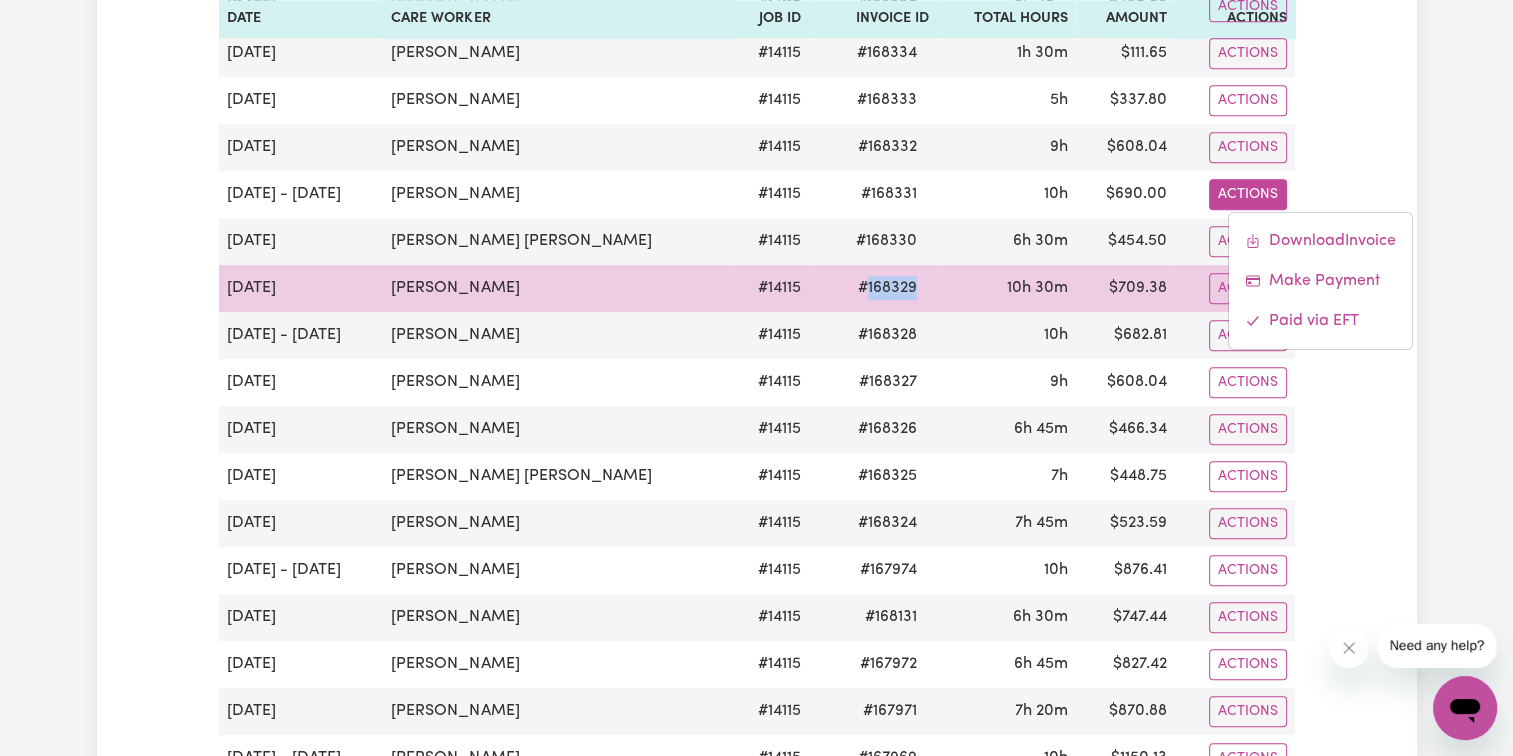 scroll, scrollTop: 1100, scrollLeft: 0, axis: vertical 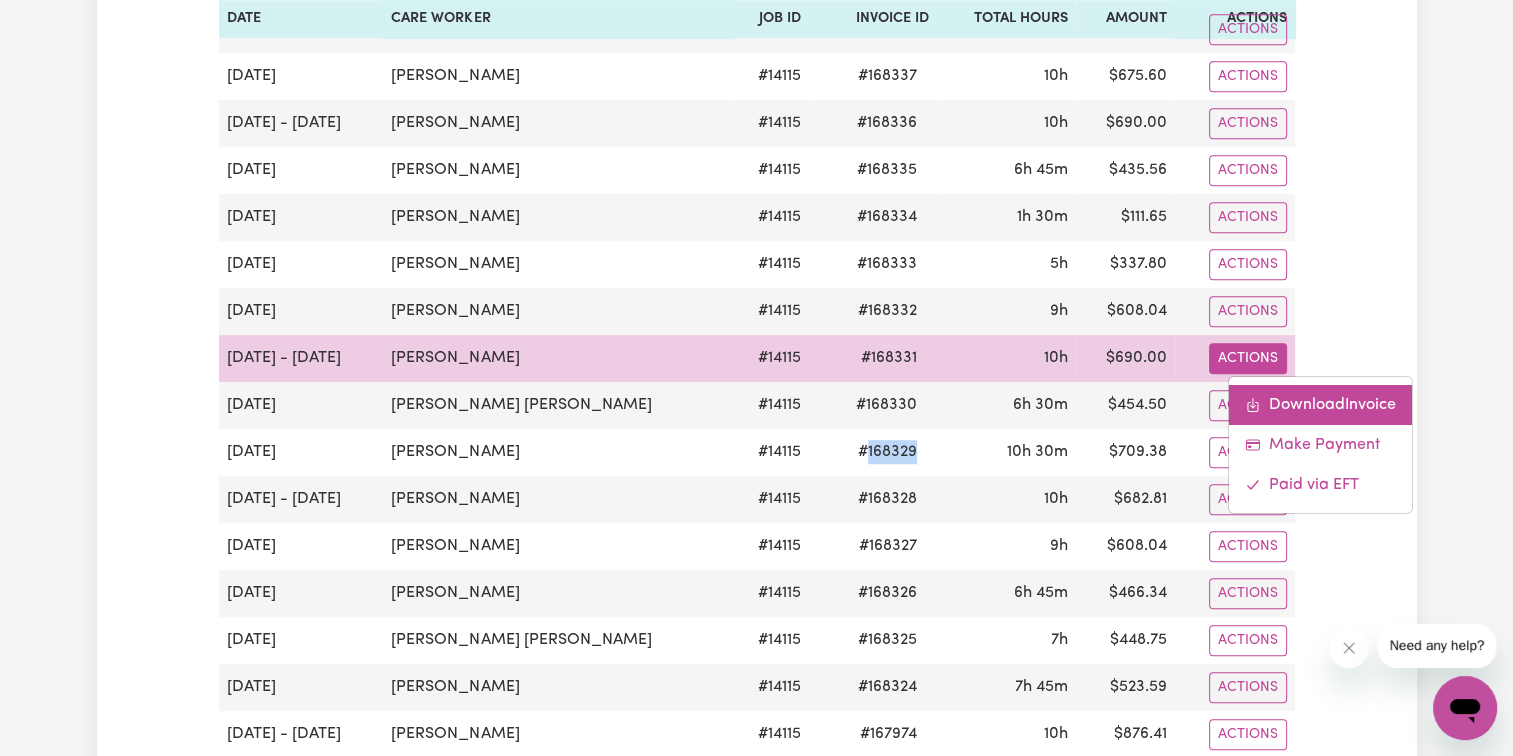 click on "Download  Invoice" at bounding box center [1320, 404] 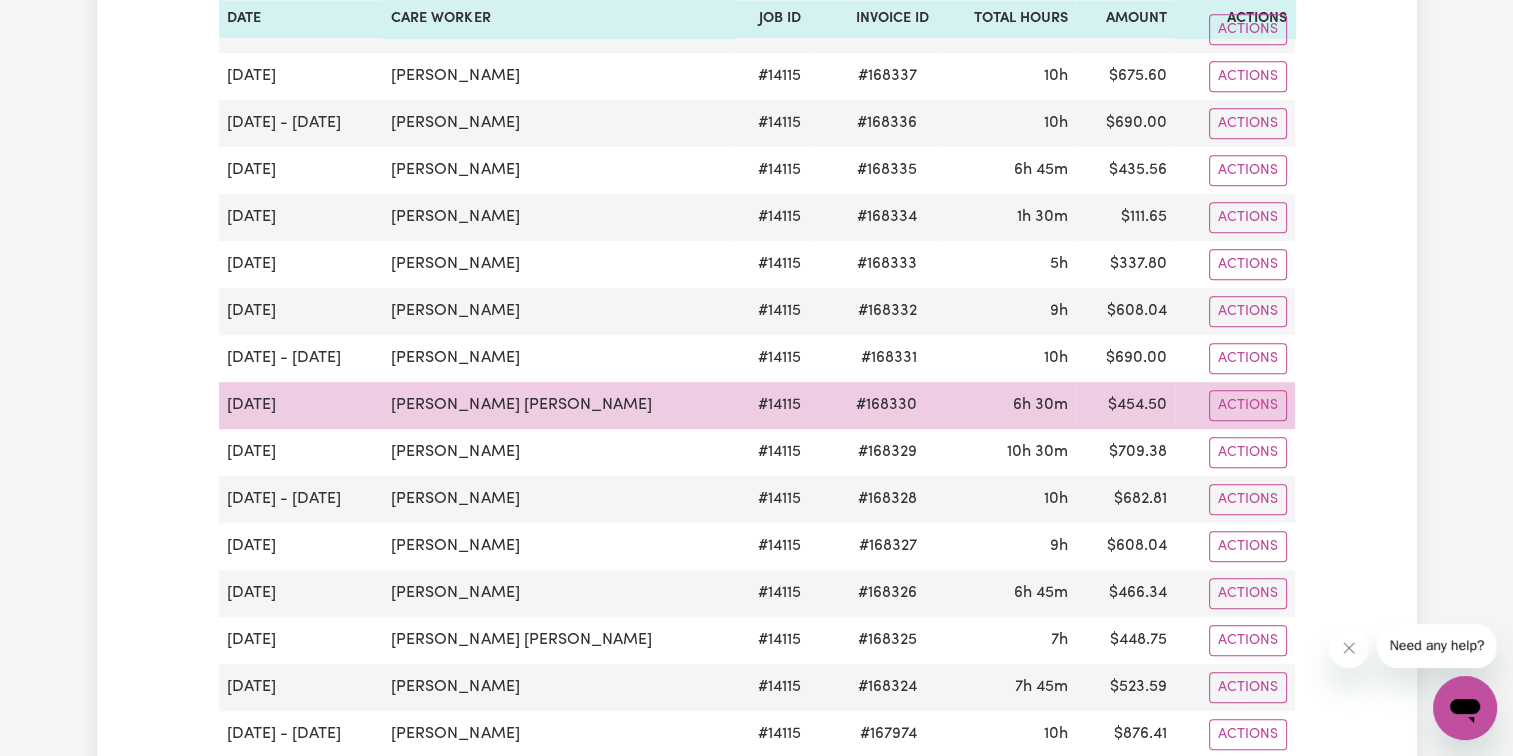 click on "# 168330" at bounding box center (886, 405) 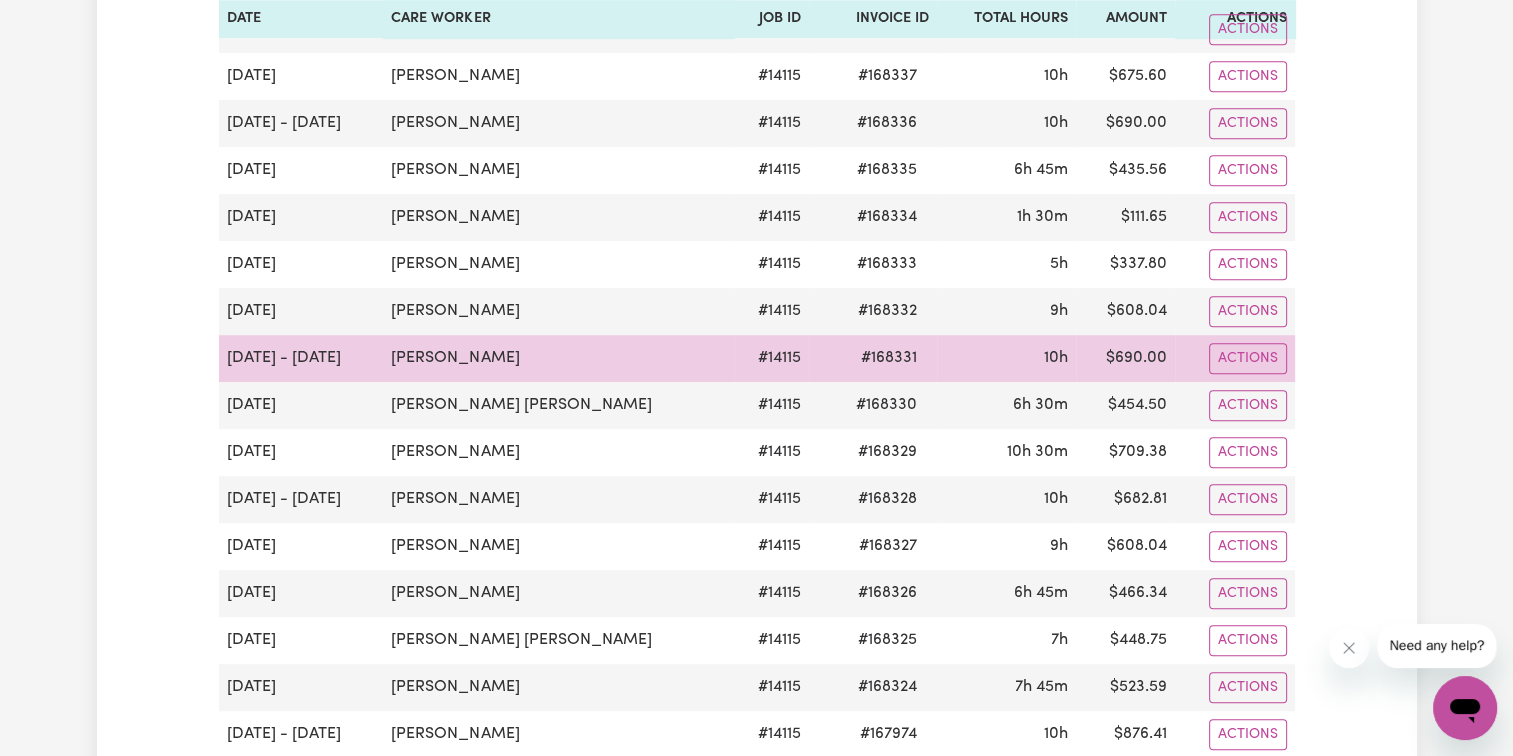 click on "# 168331" at bounding box center (889, 358) 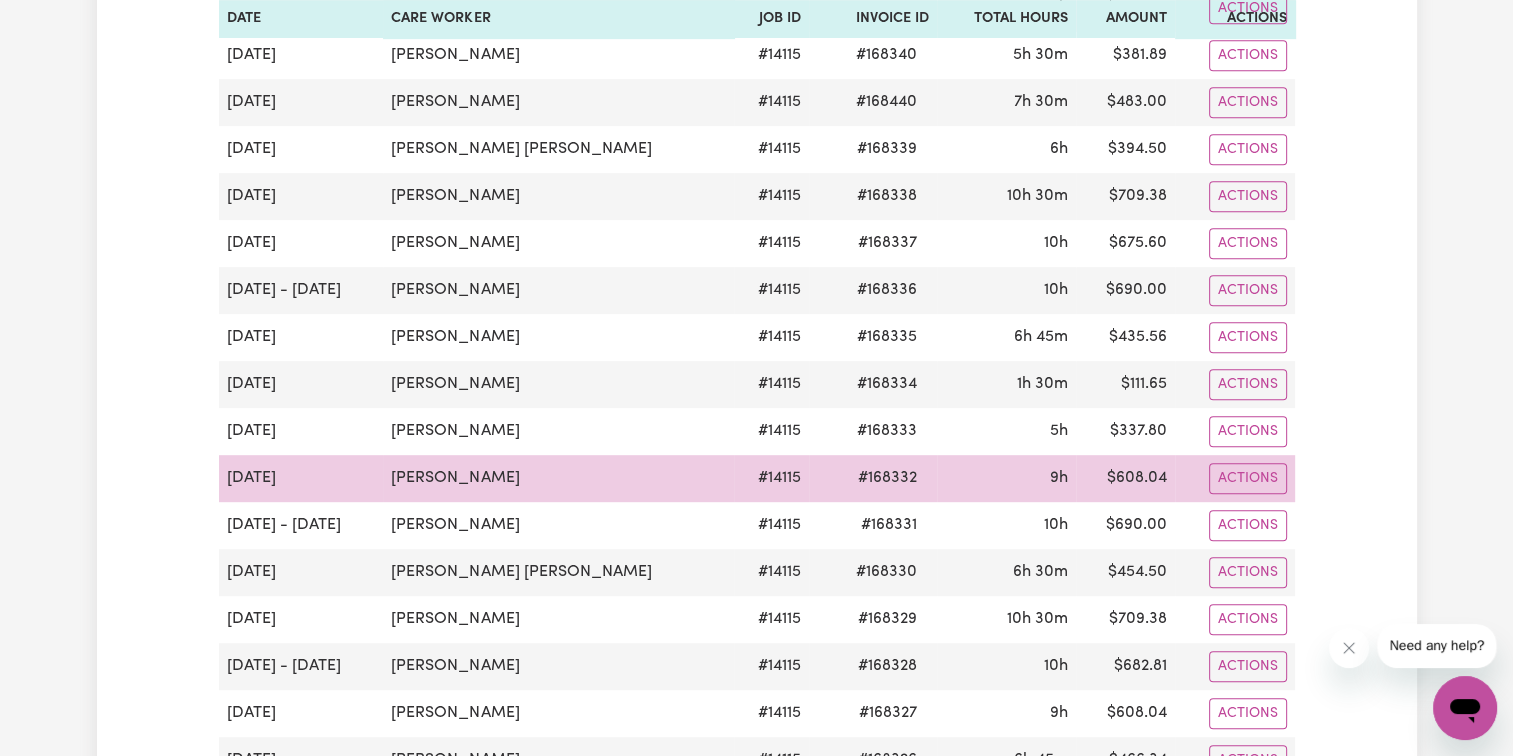 scroll, scrollTop: 900, scrollLeft: 0, axis: vertical 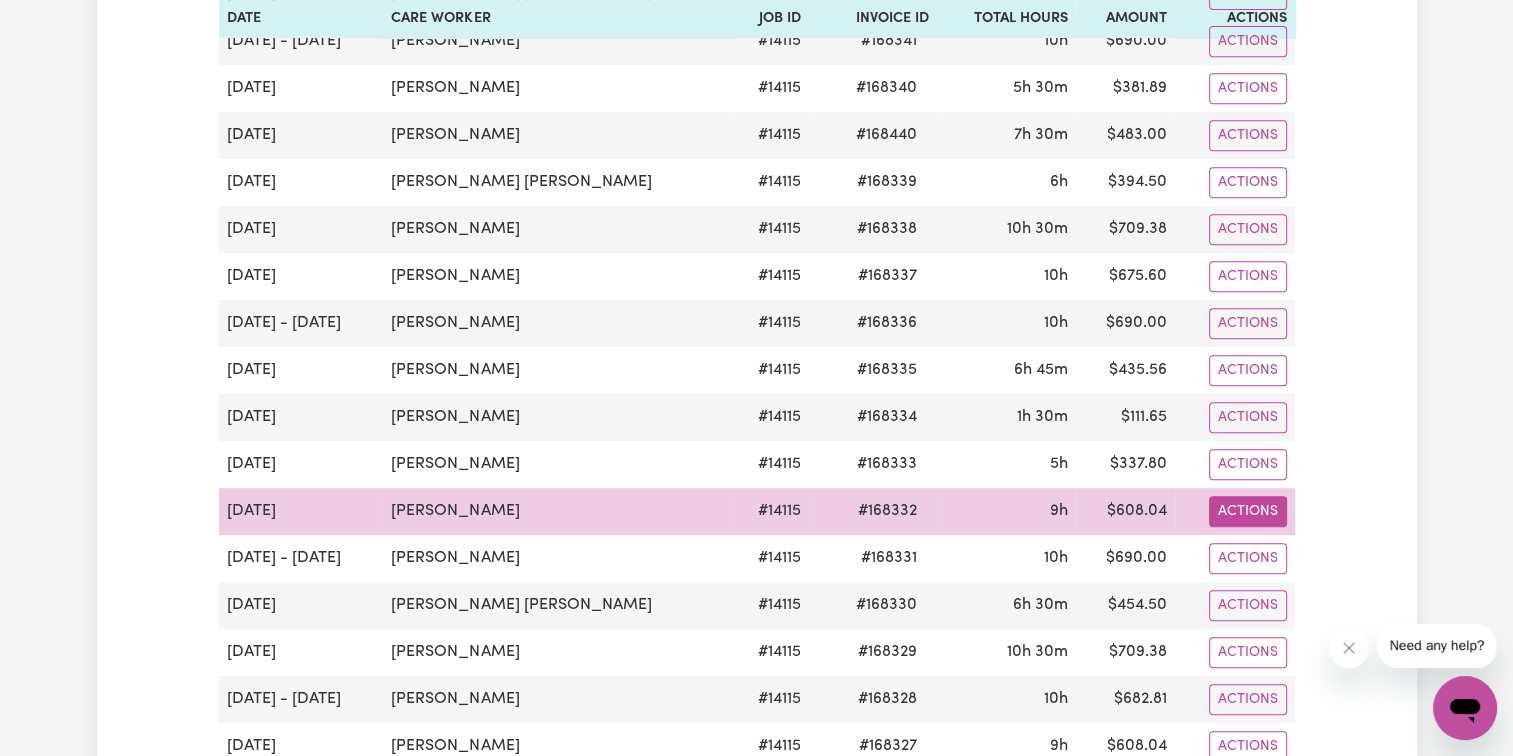 click on "Actions" at bounding box center (1248, -476) 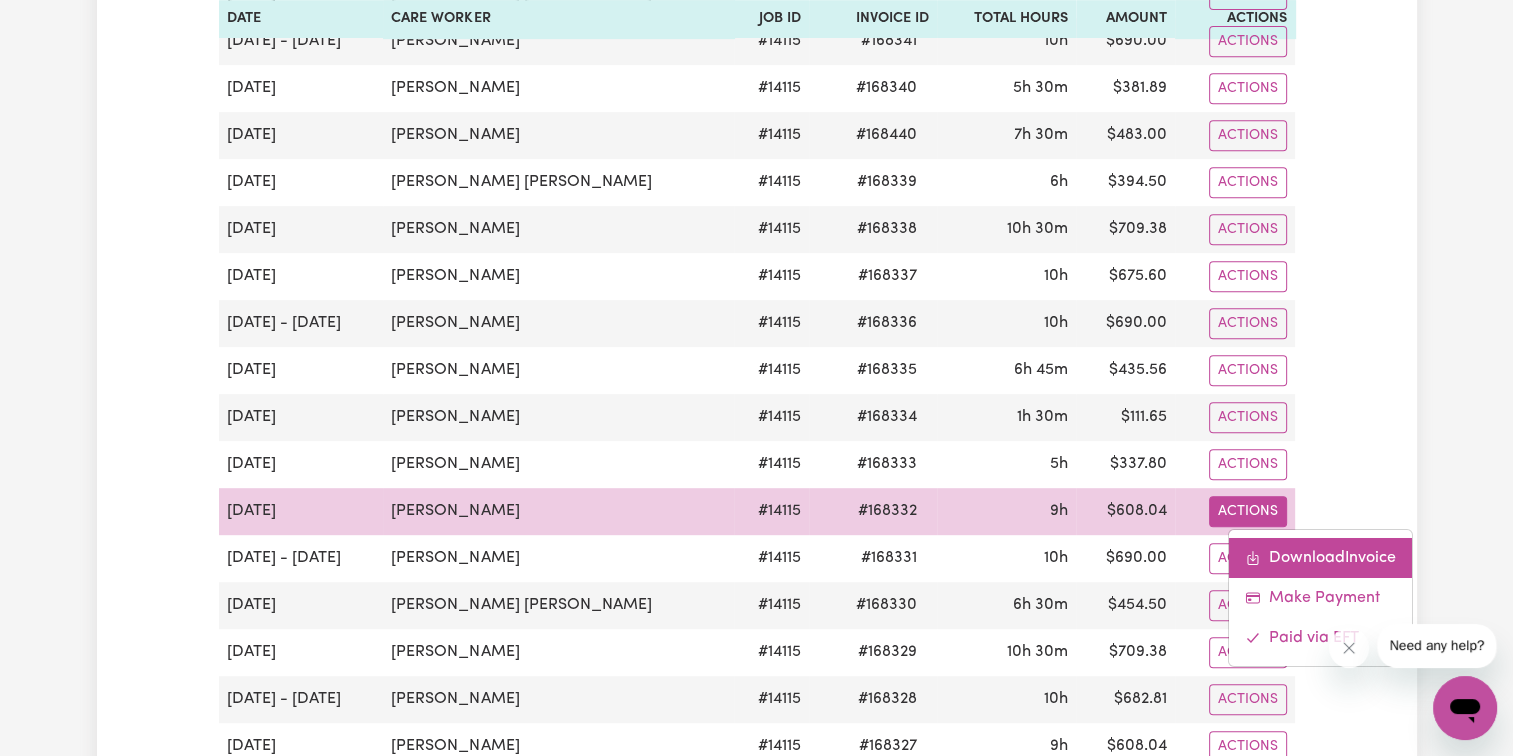 click on "Download  Invoice" at bounding box center (1320, 557) 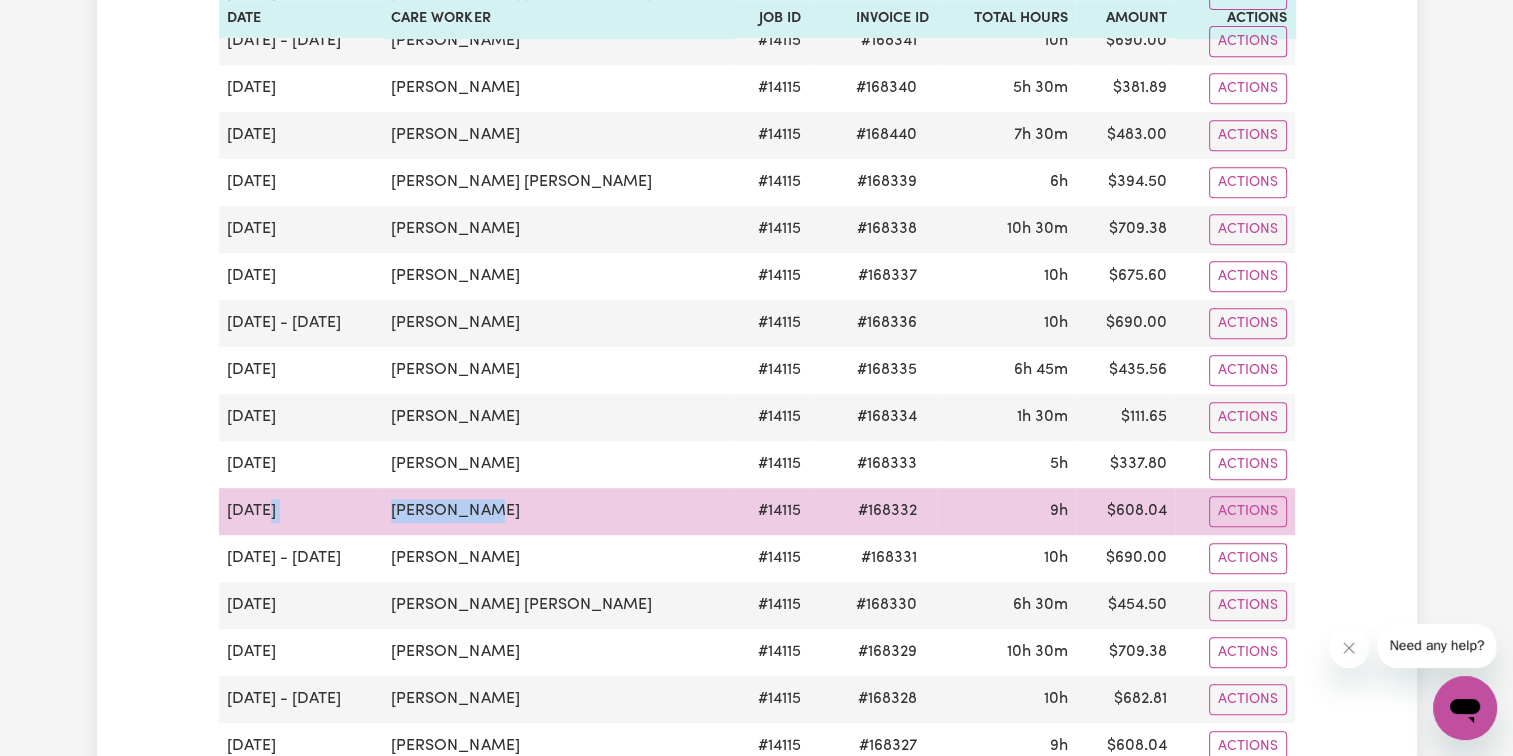 drag, startPoint x: 477, startPoint y: 496, endPoint x: 359, endPoint y: 492, distance: 118.06778 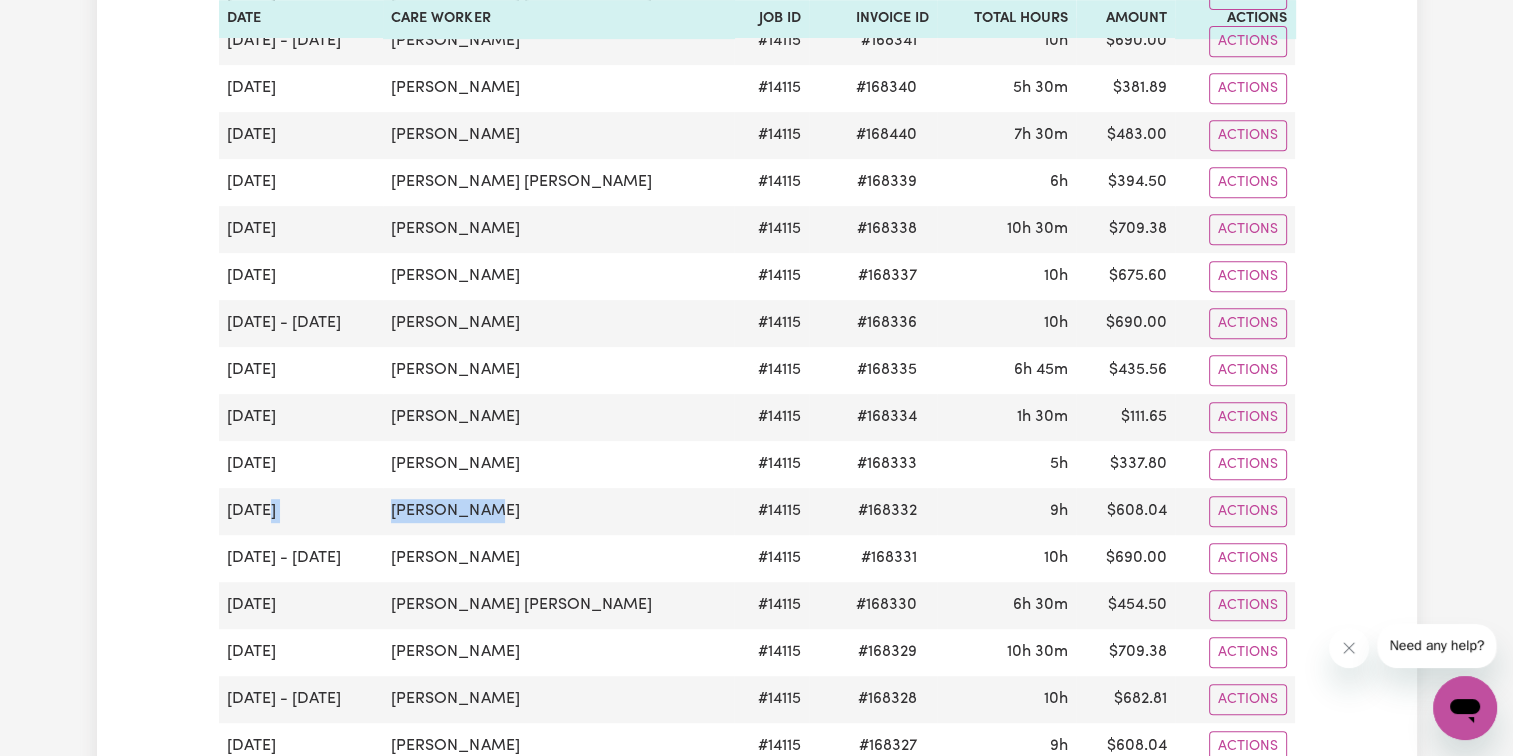copy on "[PERSON_NAME]" 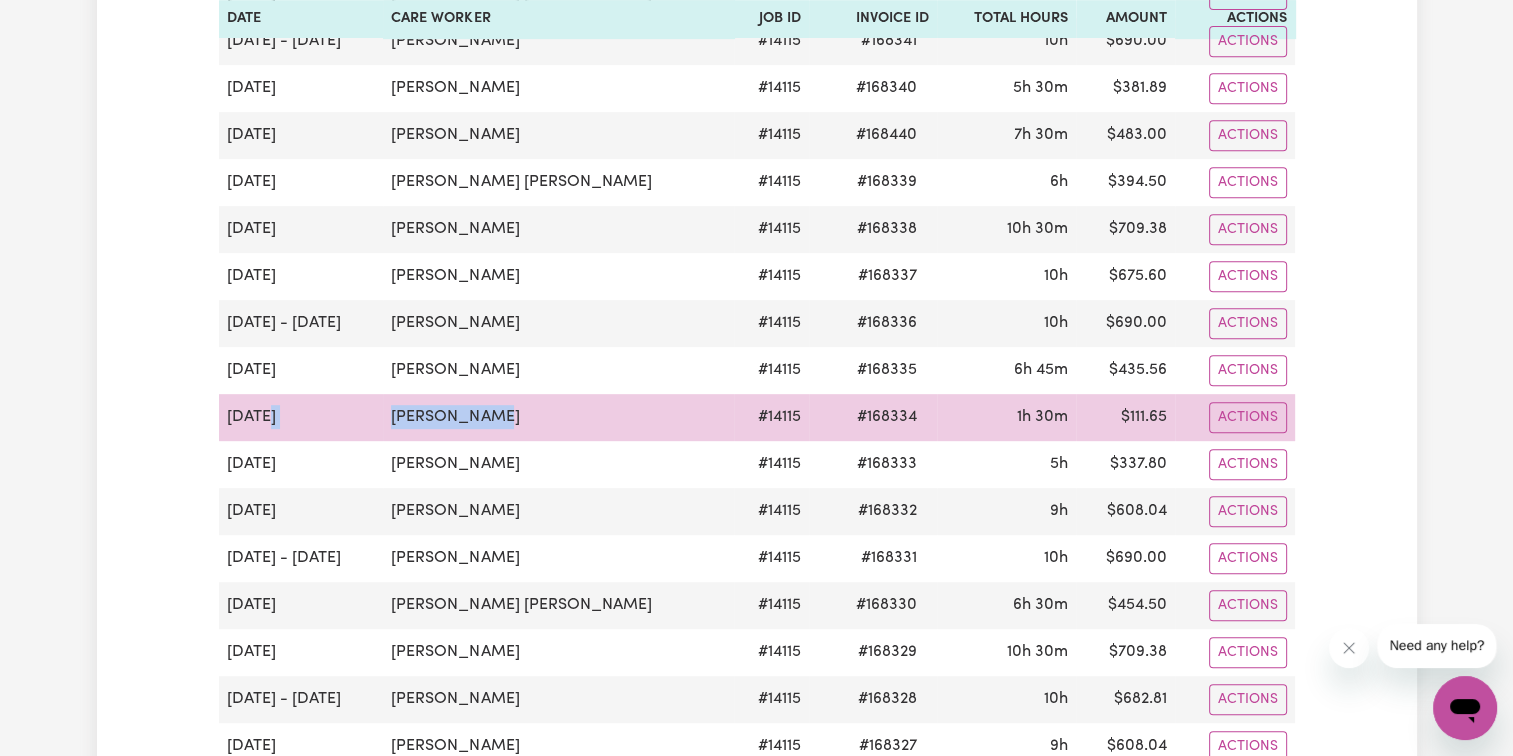 drag, startPoint x: 508, startPoint y: 405, endPoint x: 361, endPoint y: 398, distance: 147.16656 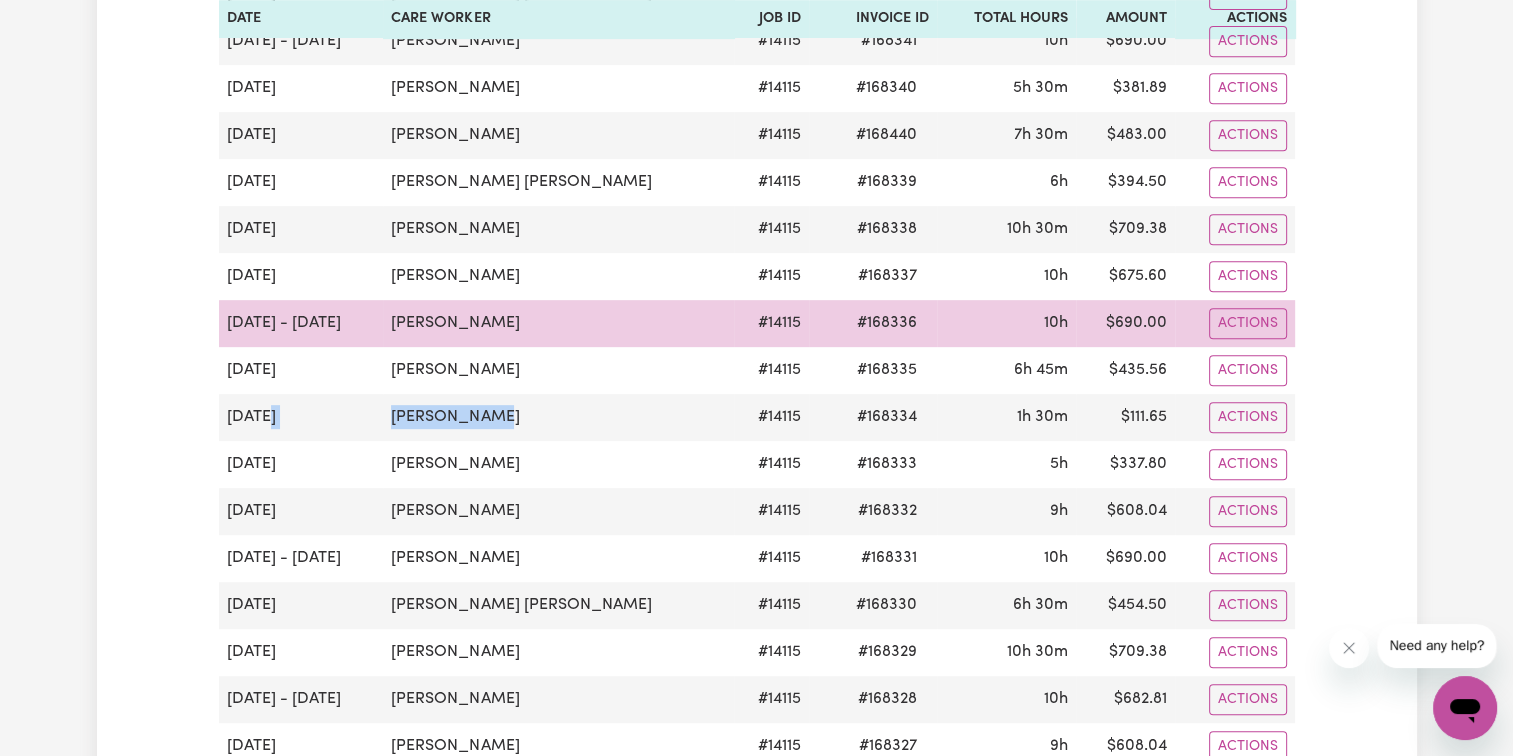 drag, startPoint x: 530, startPoint y: 316, endPoint x: 360, endPoint y: 300, distance: 170.75128 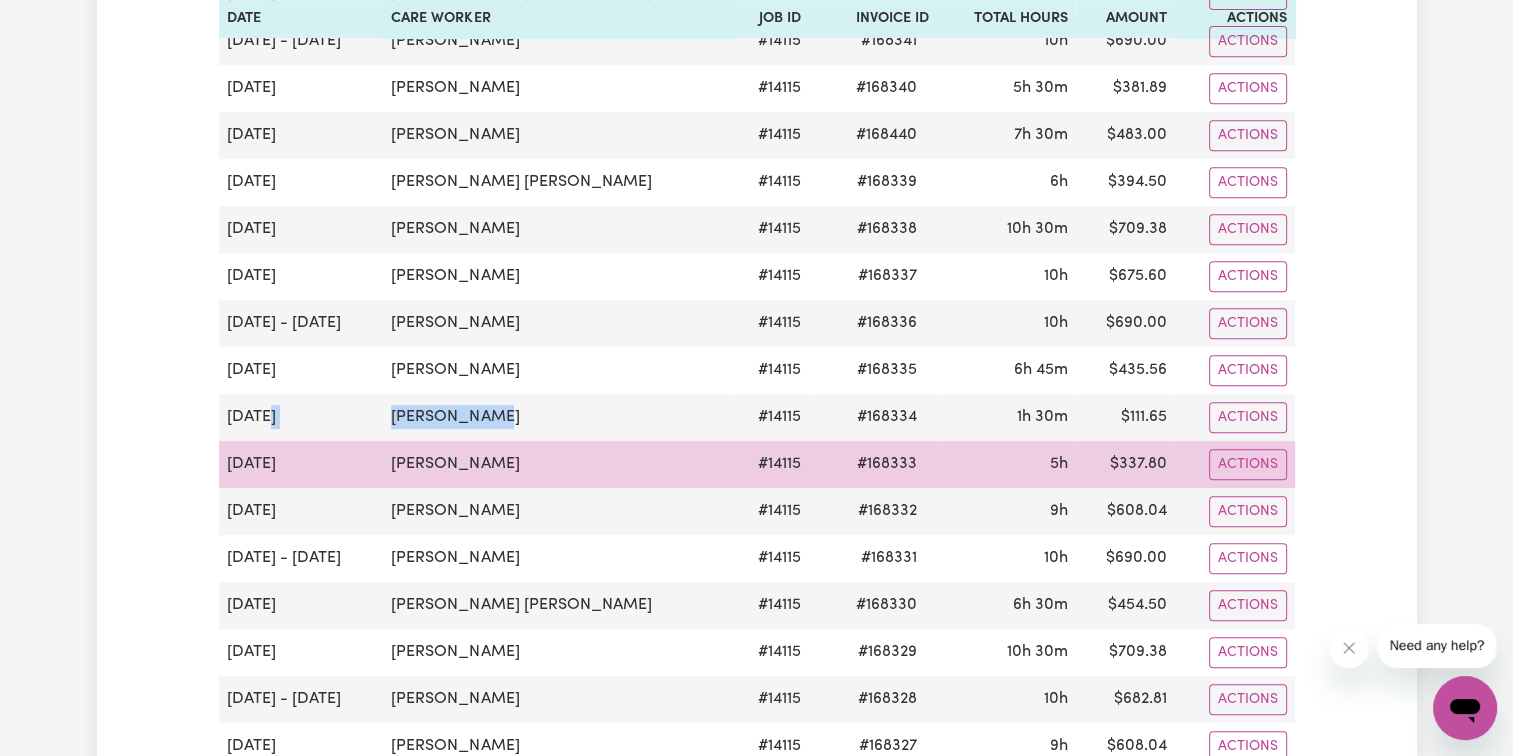 copy on "[PERSON_NAME]" 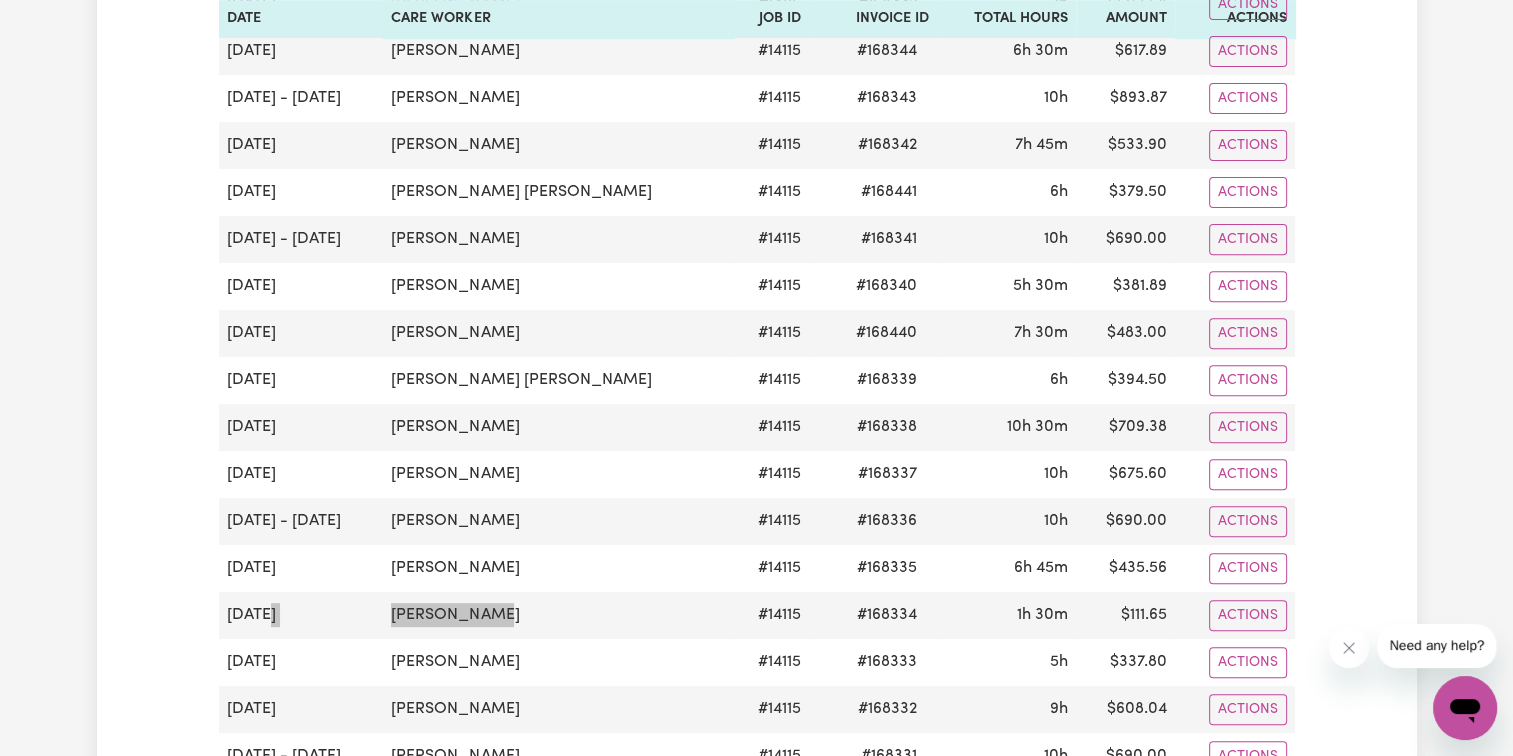scroll, scrollTop: 700, scrollLeft: 0, axis: vertical 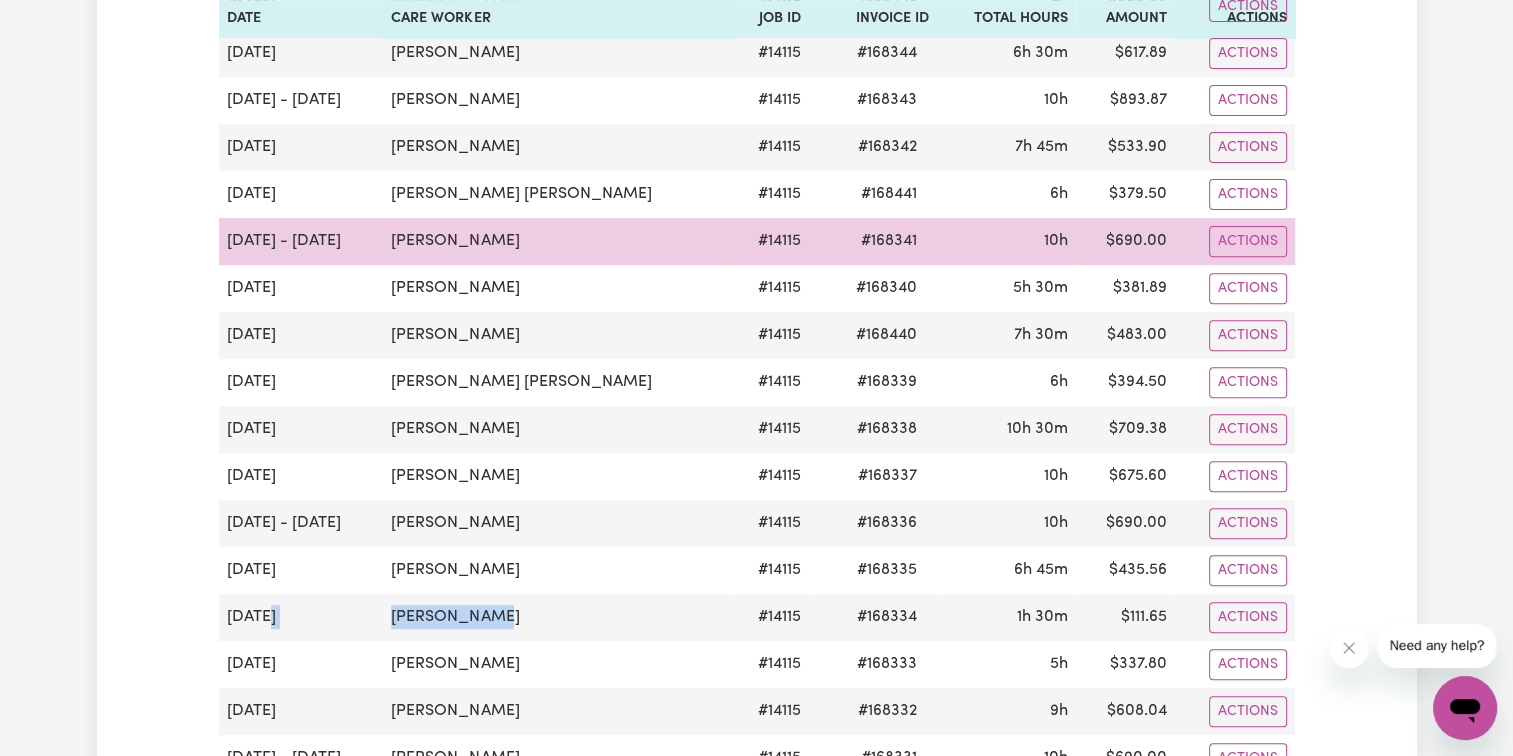 drag, startPoint x: 531, startPoint y: 240, endPoint x: 344, endPoint y: 248, distance: 187.17105 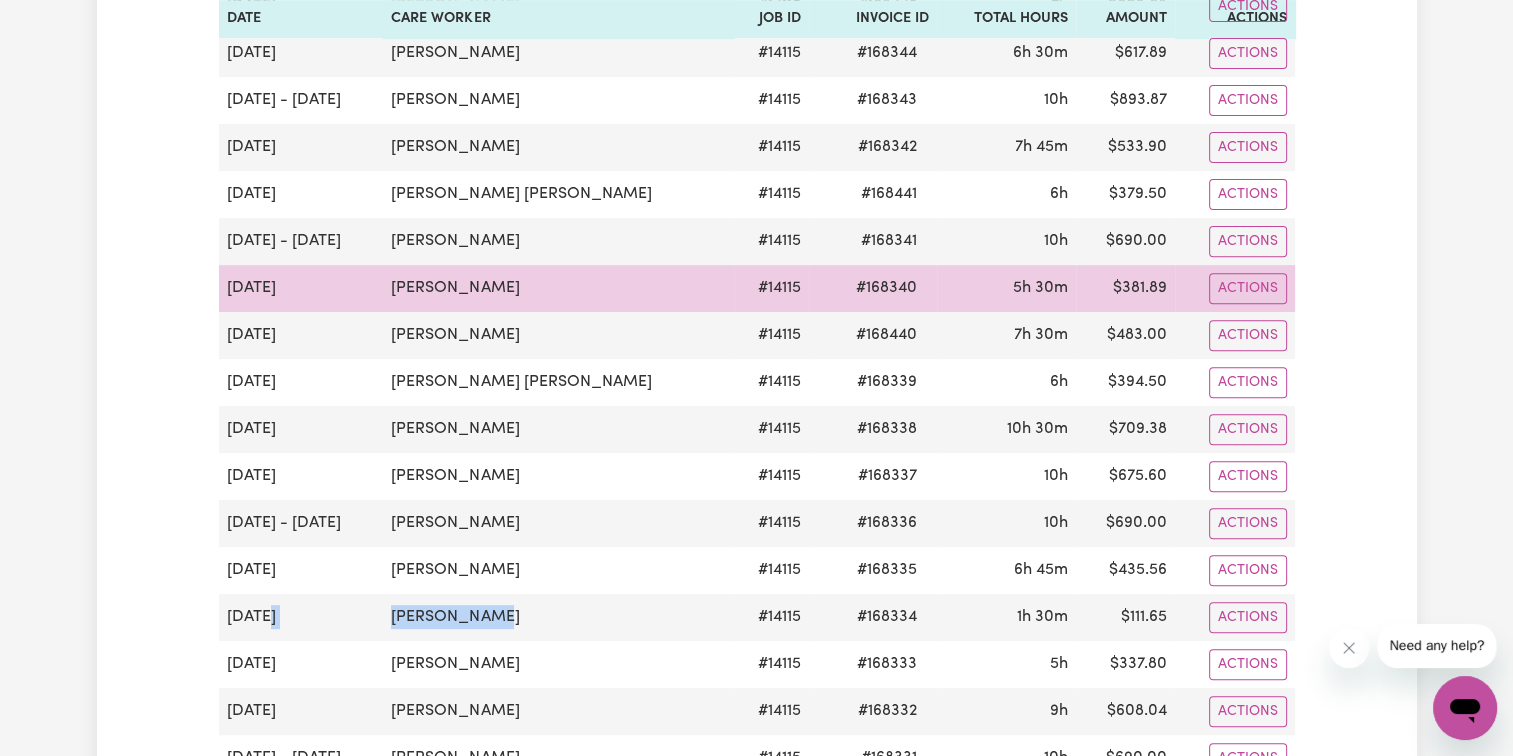 copy on "[PERSON_NAME]" 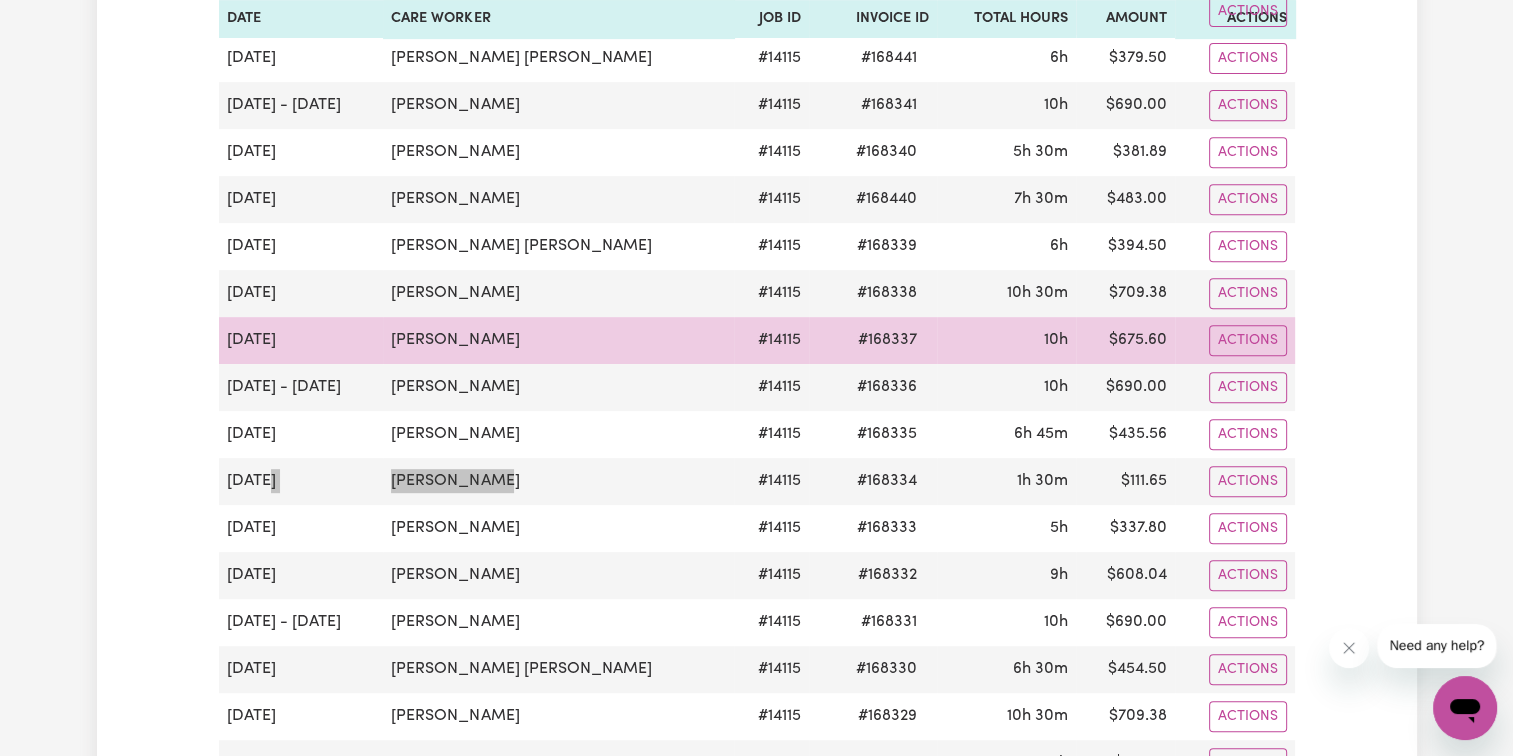 scroll, scrollTop: 900, scrollLeft: 0, axis: vertical 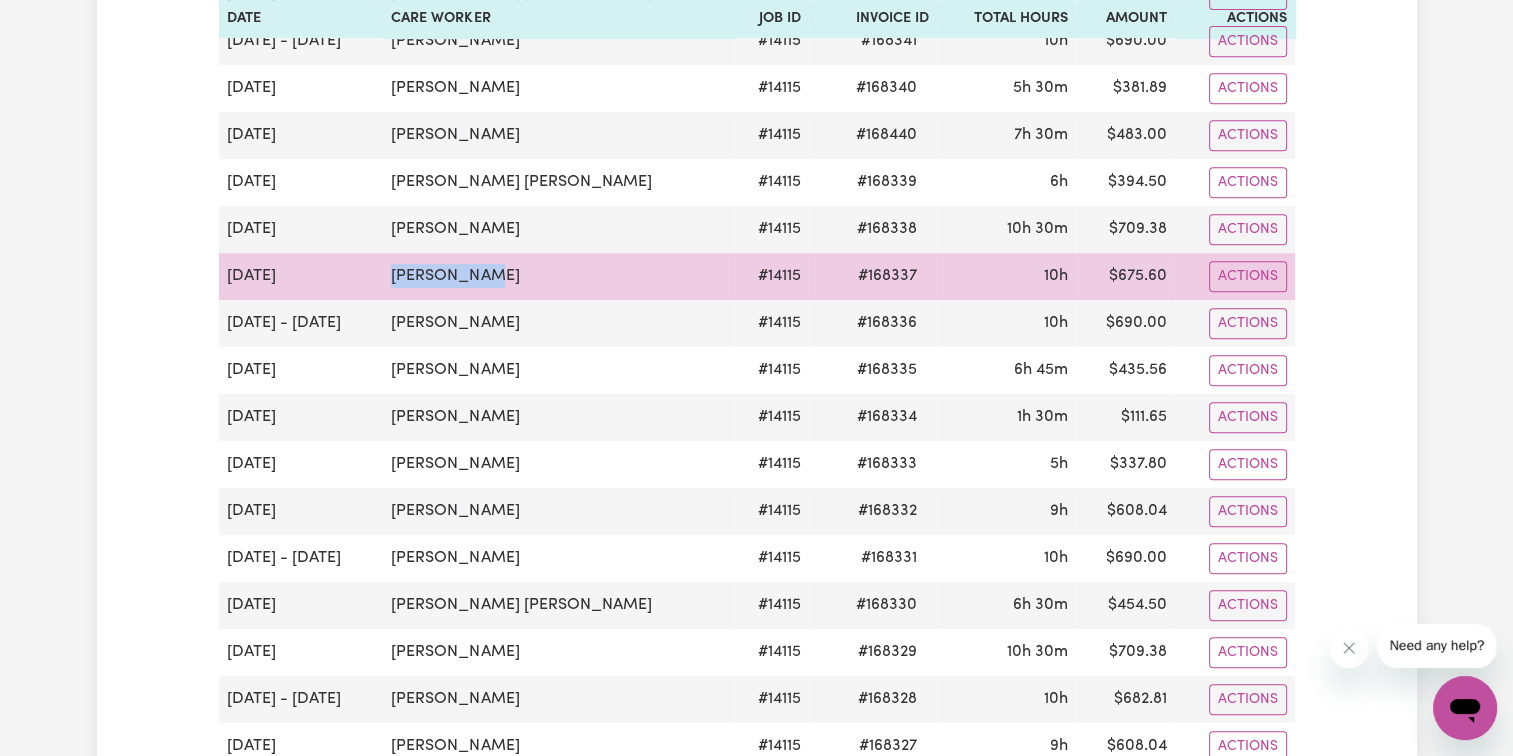 drag, startPoint x: 477, startPoint y: 264, endPoint x: 357, endPoint y: 263, distance: 120.004166 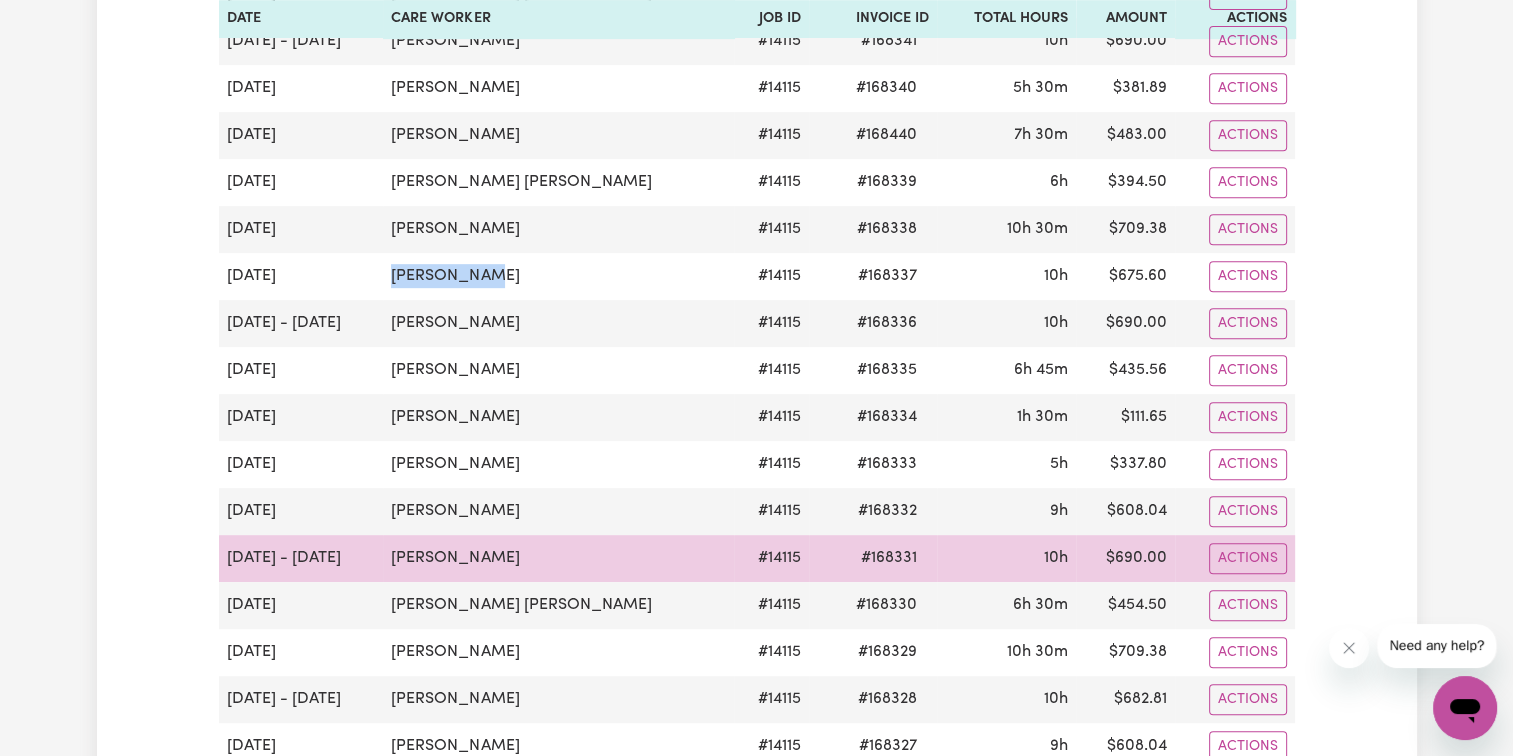 copy on "[PERSON_NAME]" 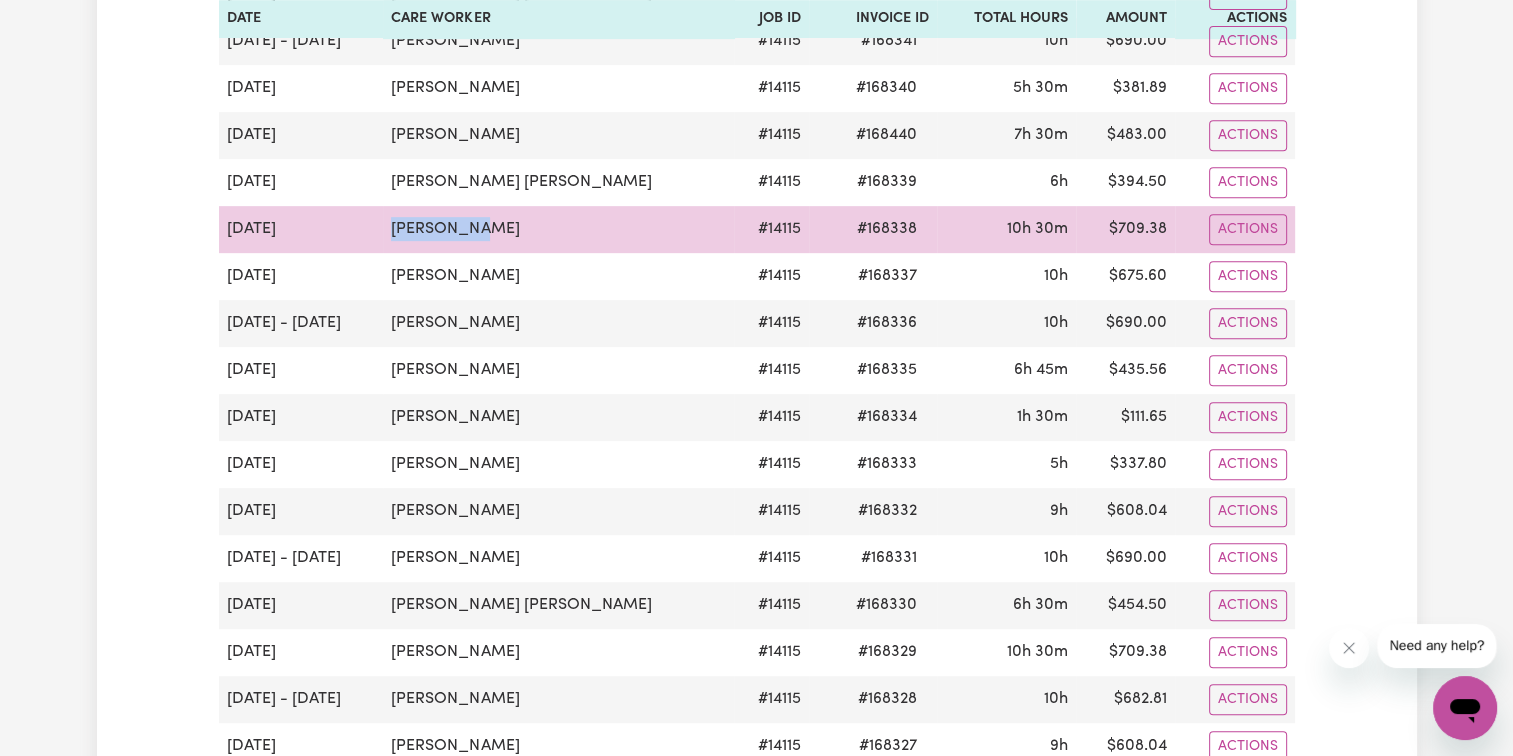 drag, startPoint x: 472, startPoint y: 224, endPoint x: 342, endPoint y: 240, distance: 130.98091 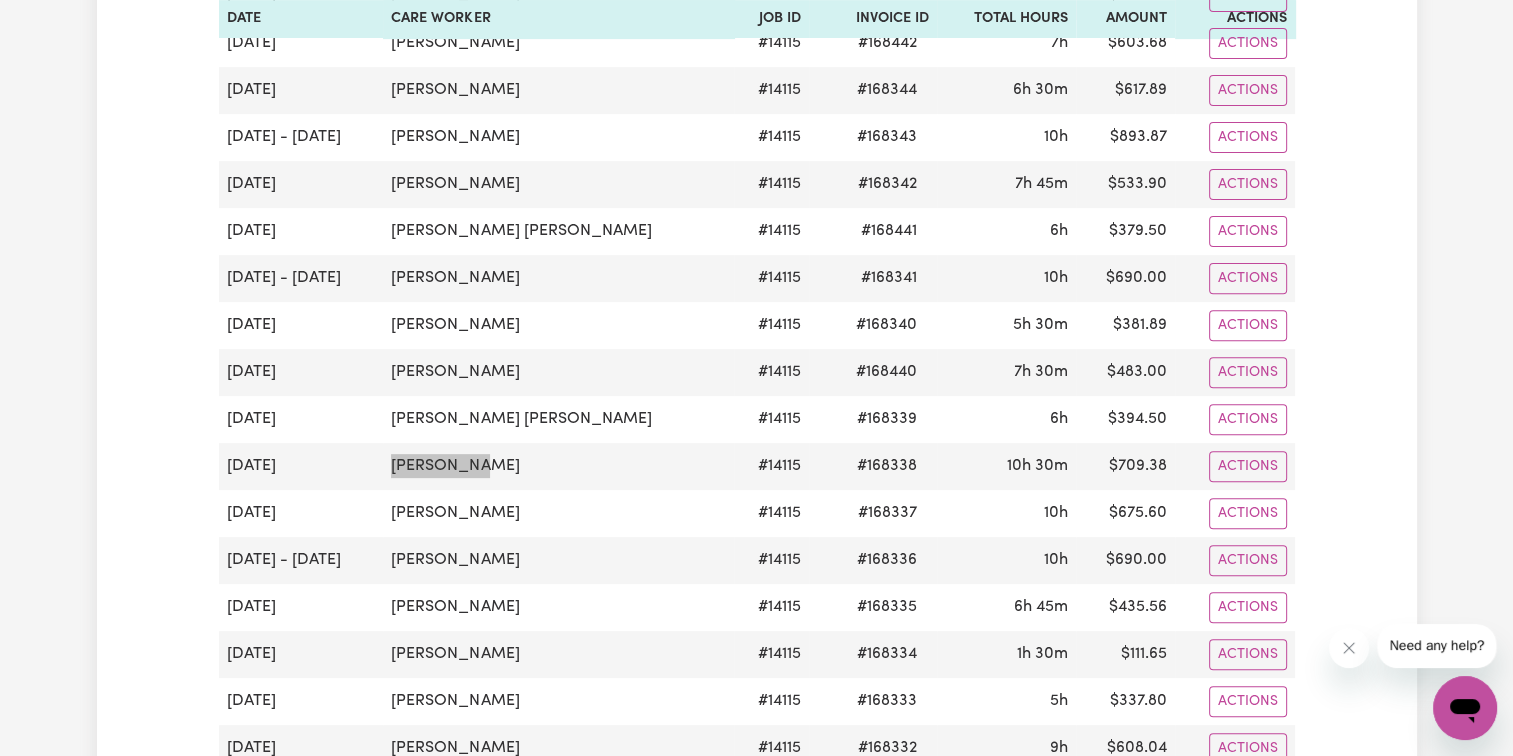 scroll, scrollTop: 600, scrollLeft: 0, axis: vertical 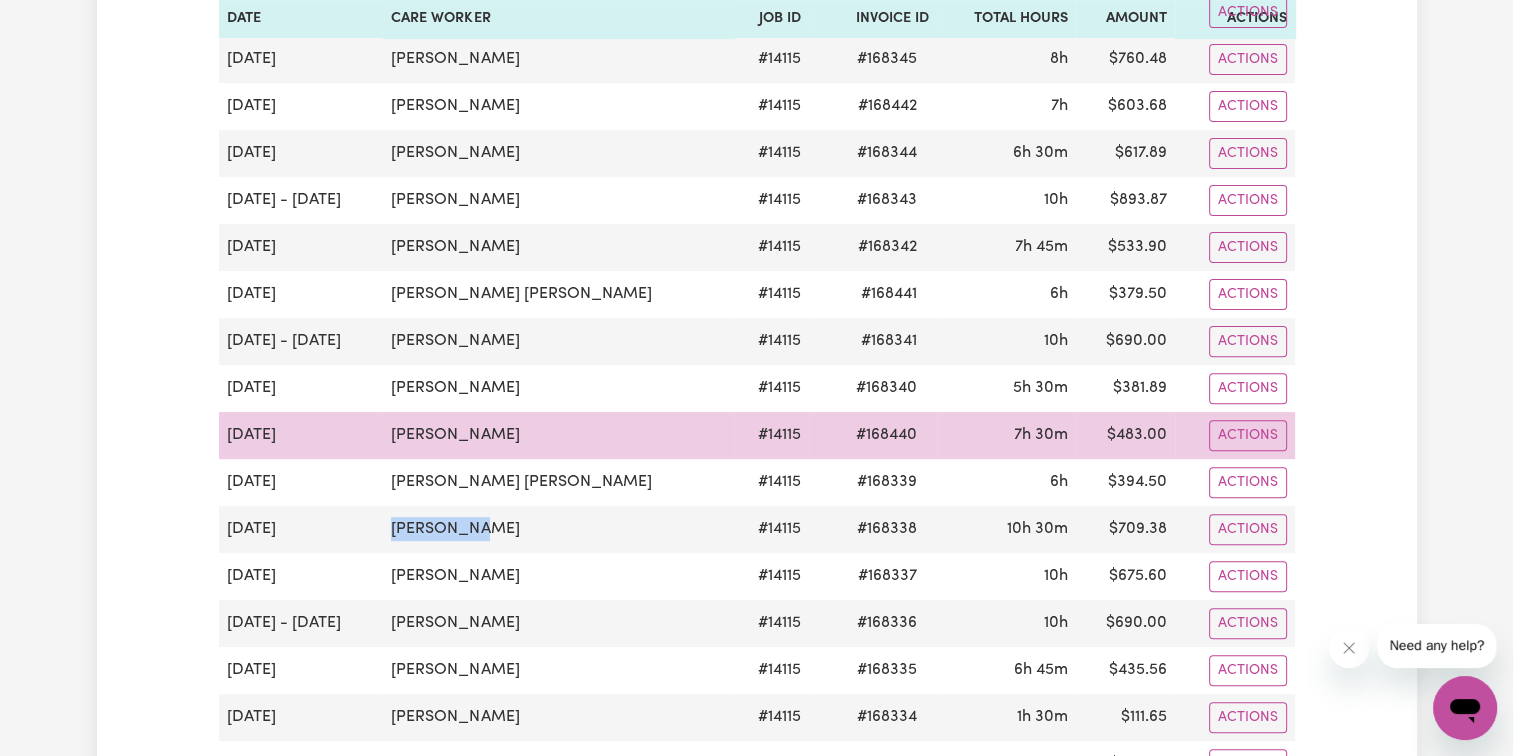 drag, startPoint x: 507, startPoint y: 432, endPoint x: 364, endPoint y: 419, distance: 143.58969 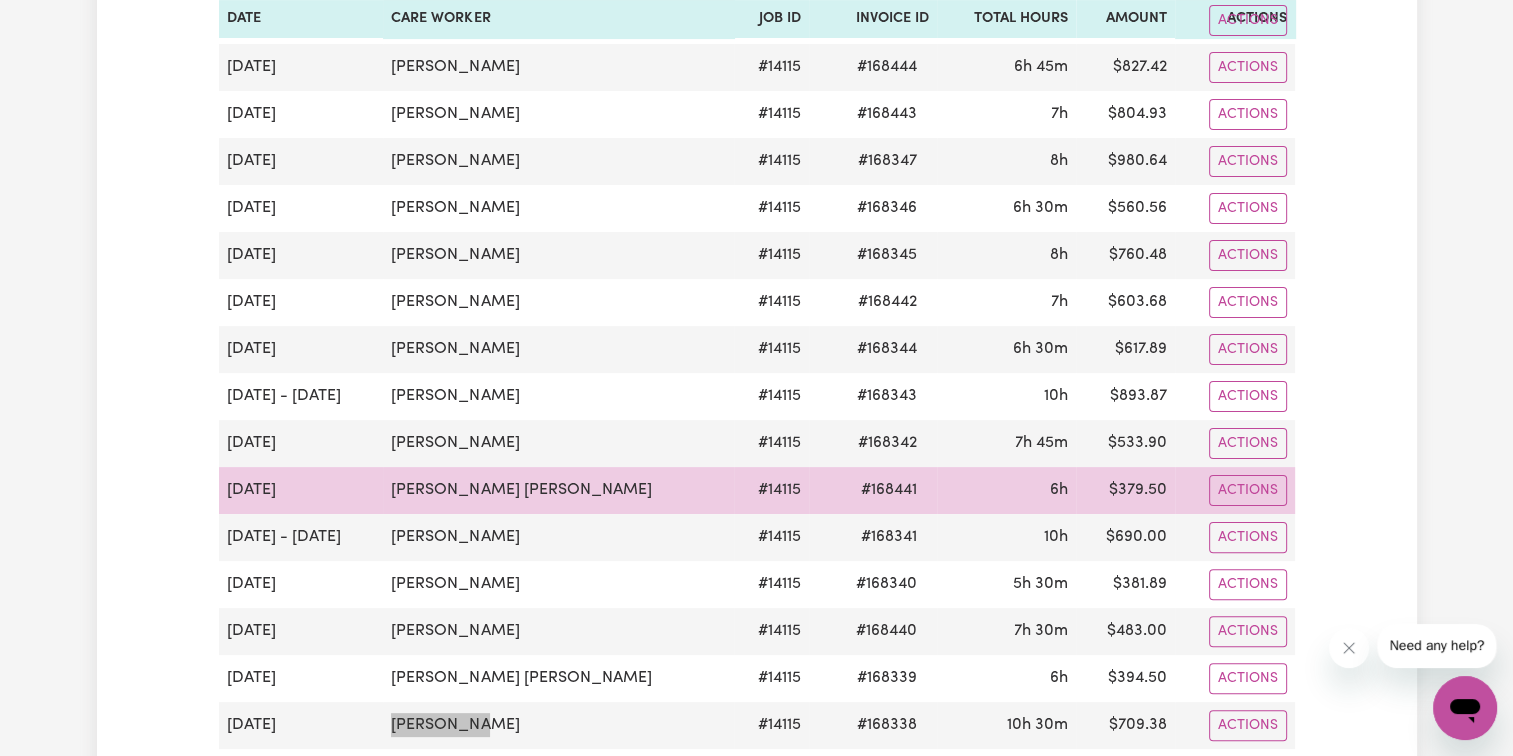 scroll, scrollTop: 400, scrollLeft: 0, axis: vertical 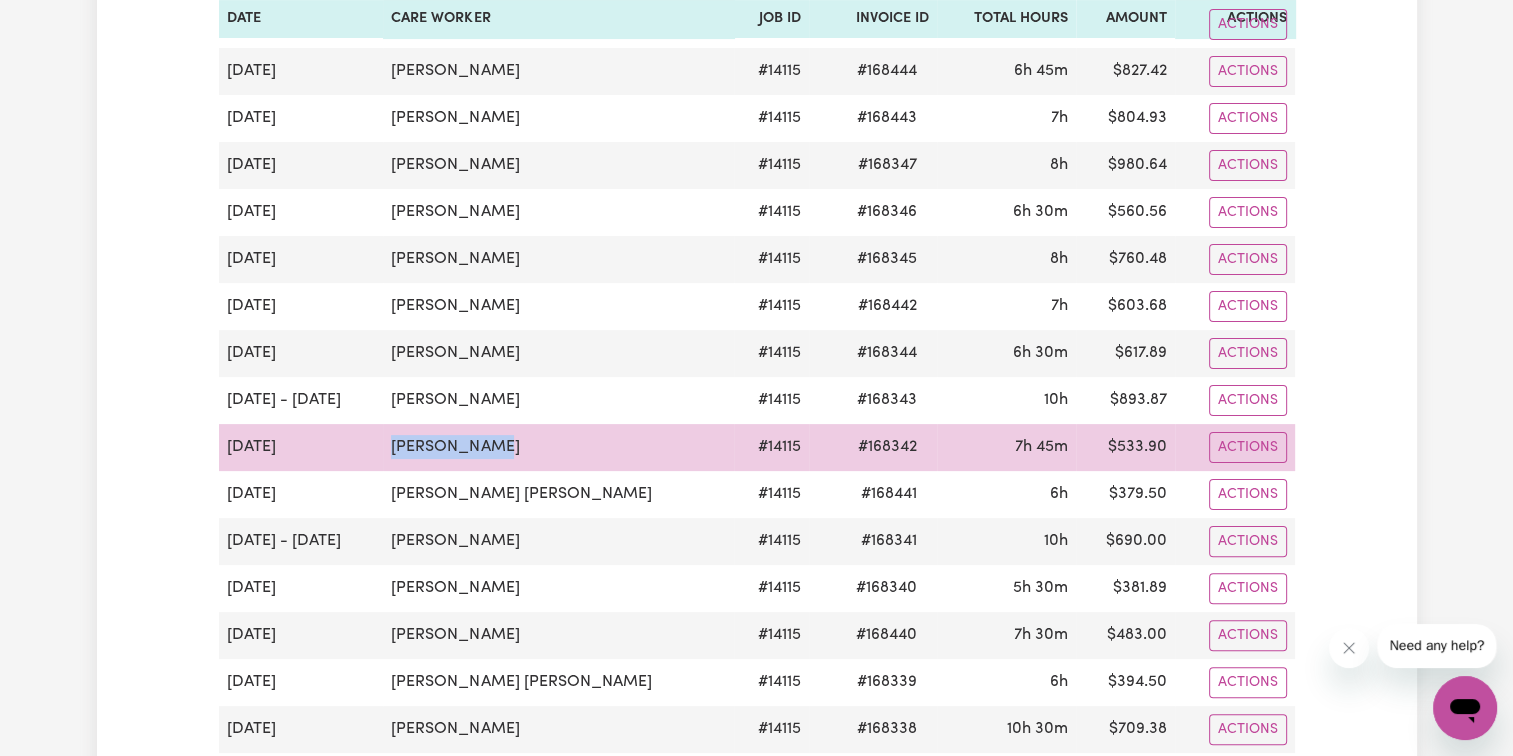 drag, startPoint x: 412, startPoint y: 444, endPoint x: 323, endPoint y: 444, distance: 89 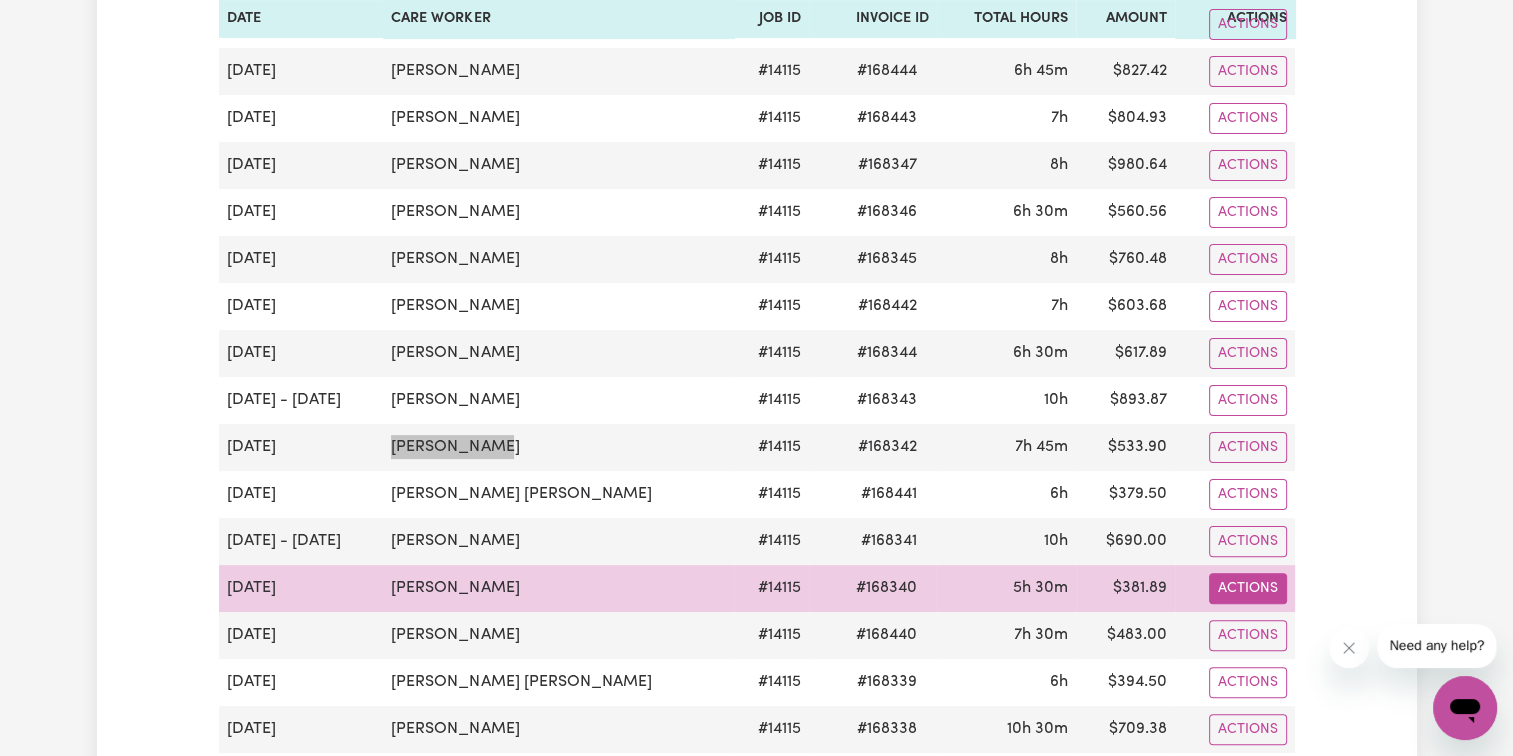 scroll, scrollTop: 300, scrollLeft: 0, axis: vertical 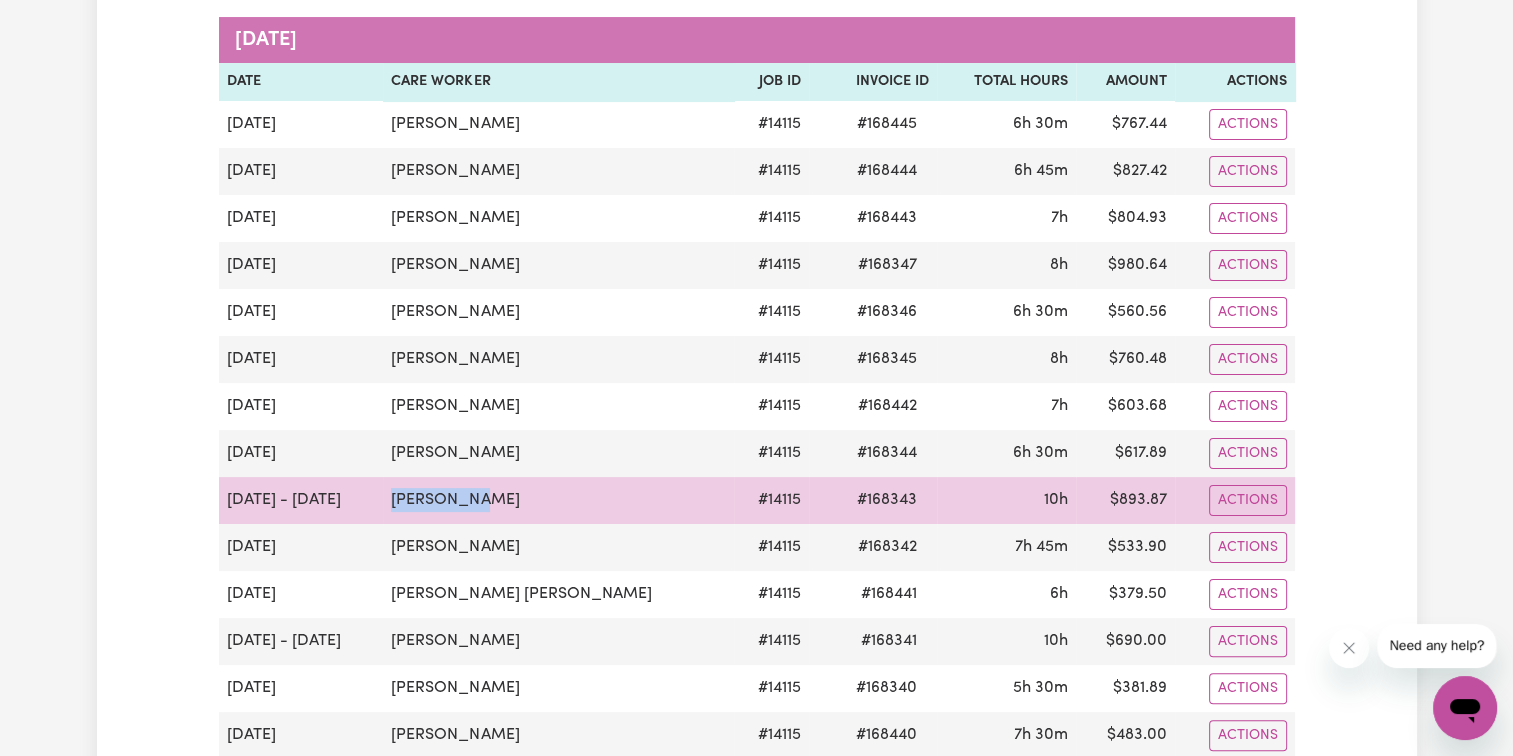 drag, startPoint x: 478, startPoint y: 500, endPoint x: 364, endPoint y: 498, distance: 114.01754 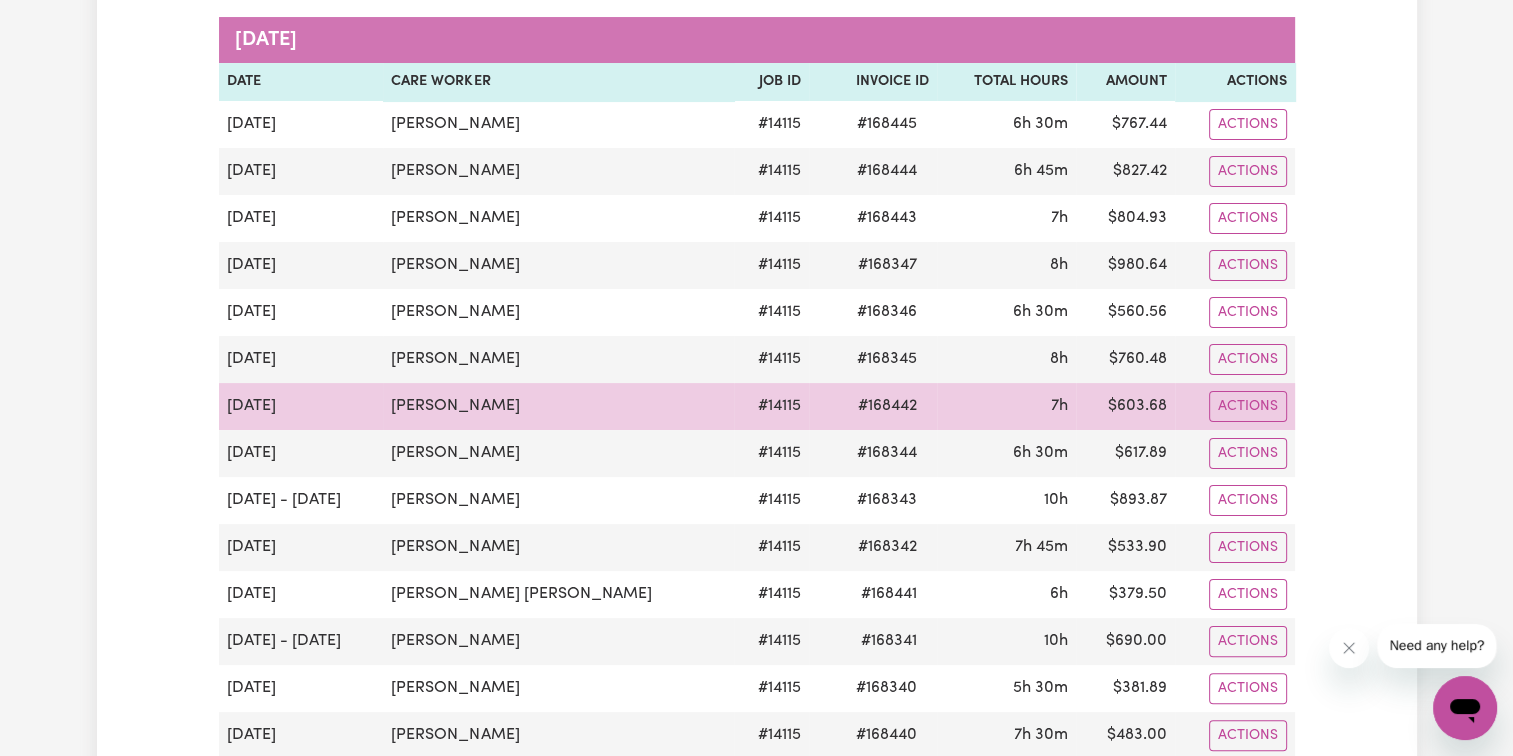 click on "[PERSON_NAME]" at bounding box center (558, 406) 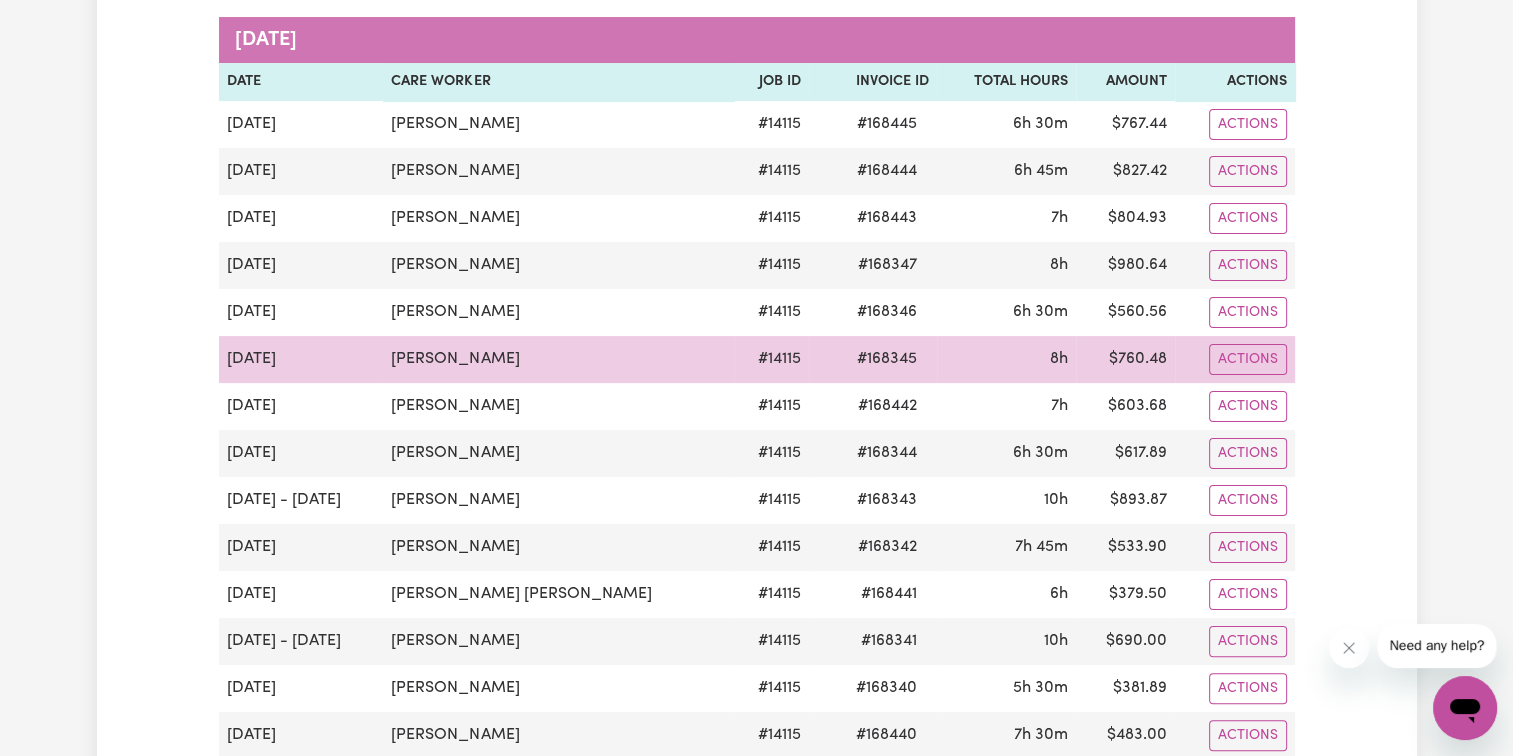 drag, startPoint x: 538, startPoint y: 363, endPoint x: 368, endPoint y: 364, distance: 170.00294 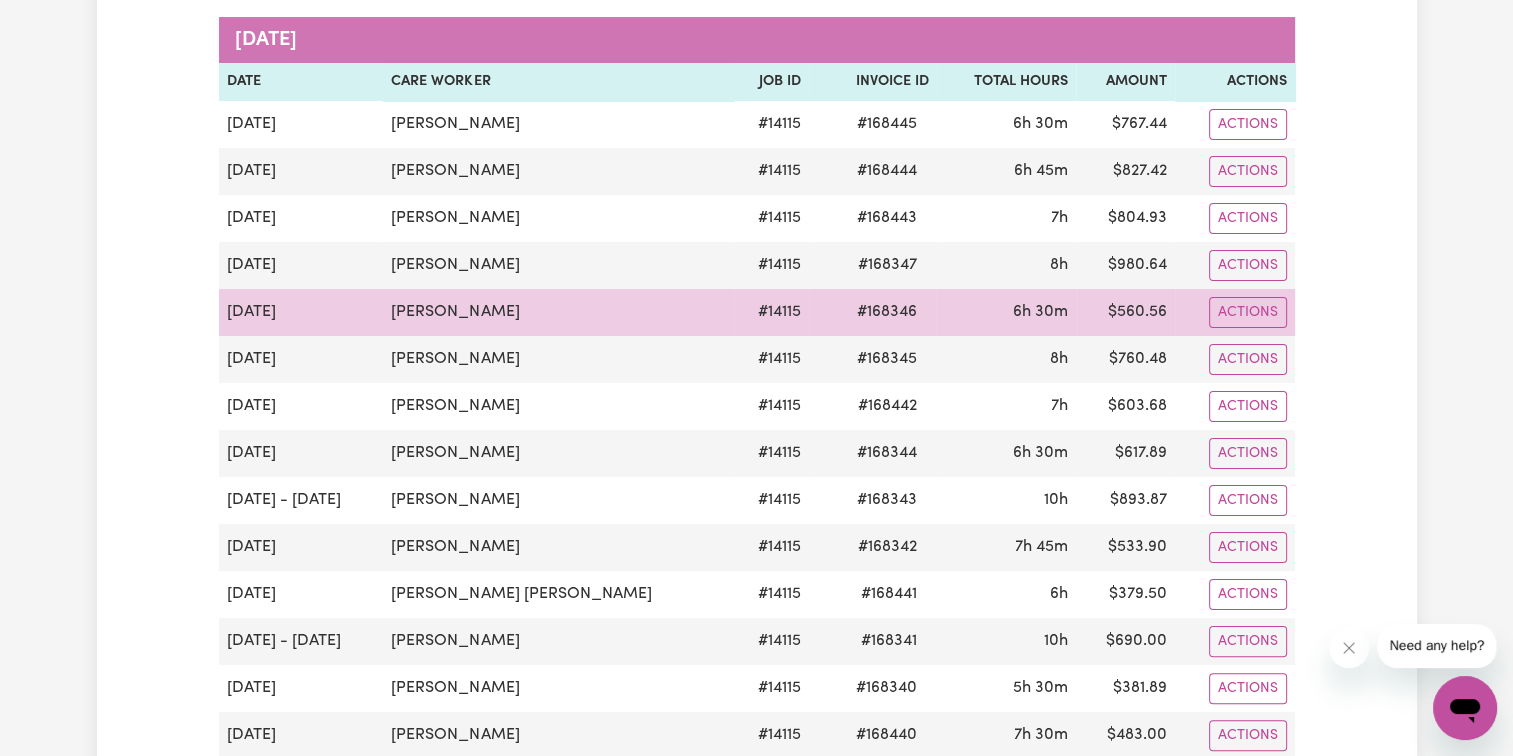 drag, startPoint x: 529, startPoint y: 315, endPoint x: 353, endPoint y: 312, distance: 176.02557 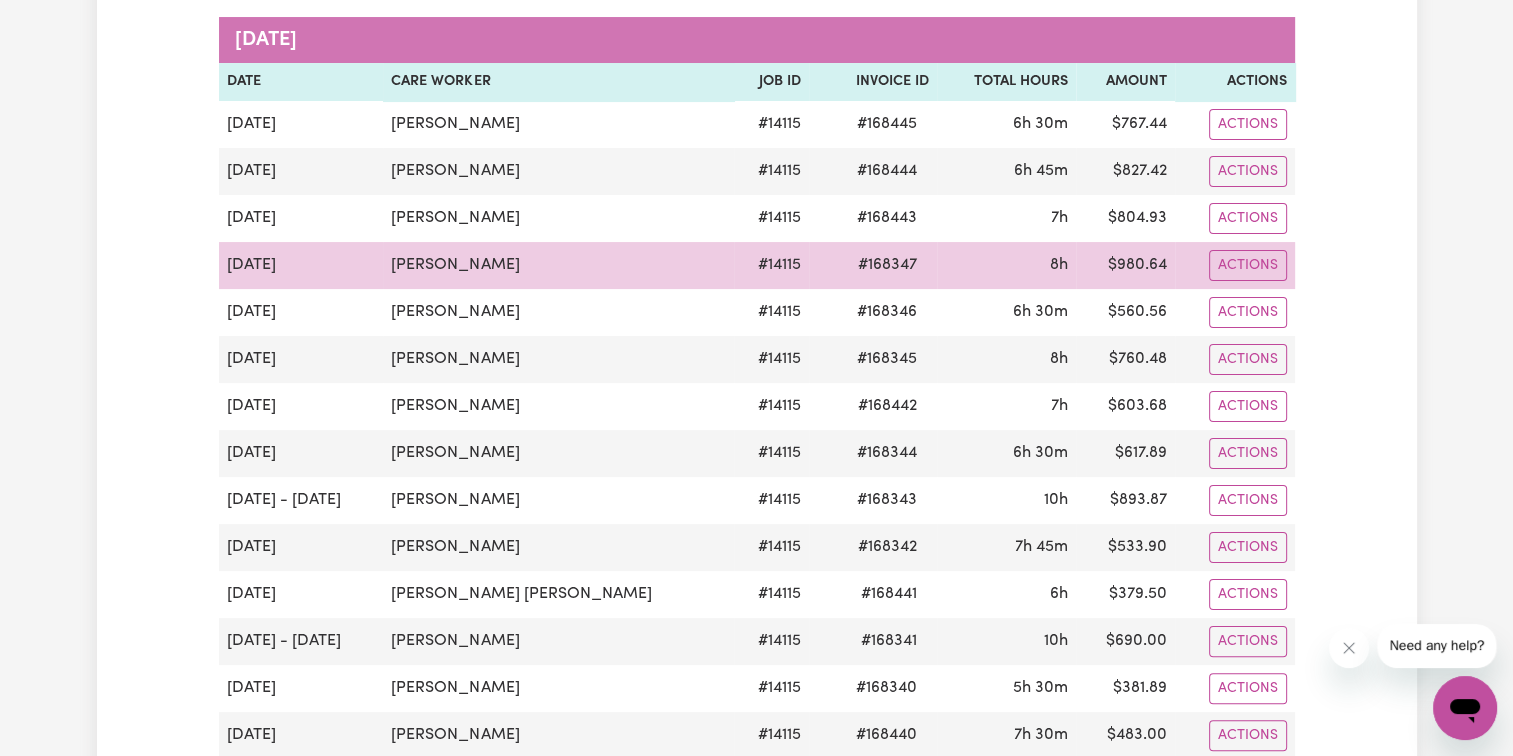 drag, startPoint x: 517, startPoint y: 265, endPoint x: 345, endPoint y: 260, distance: 172.07266 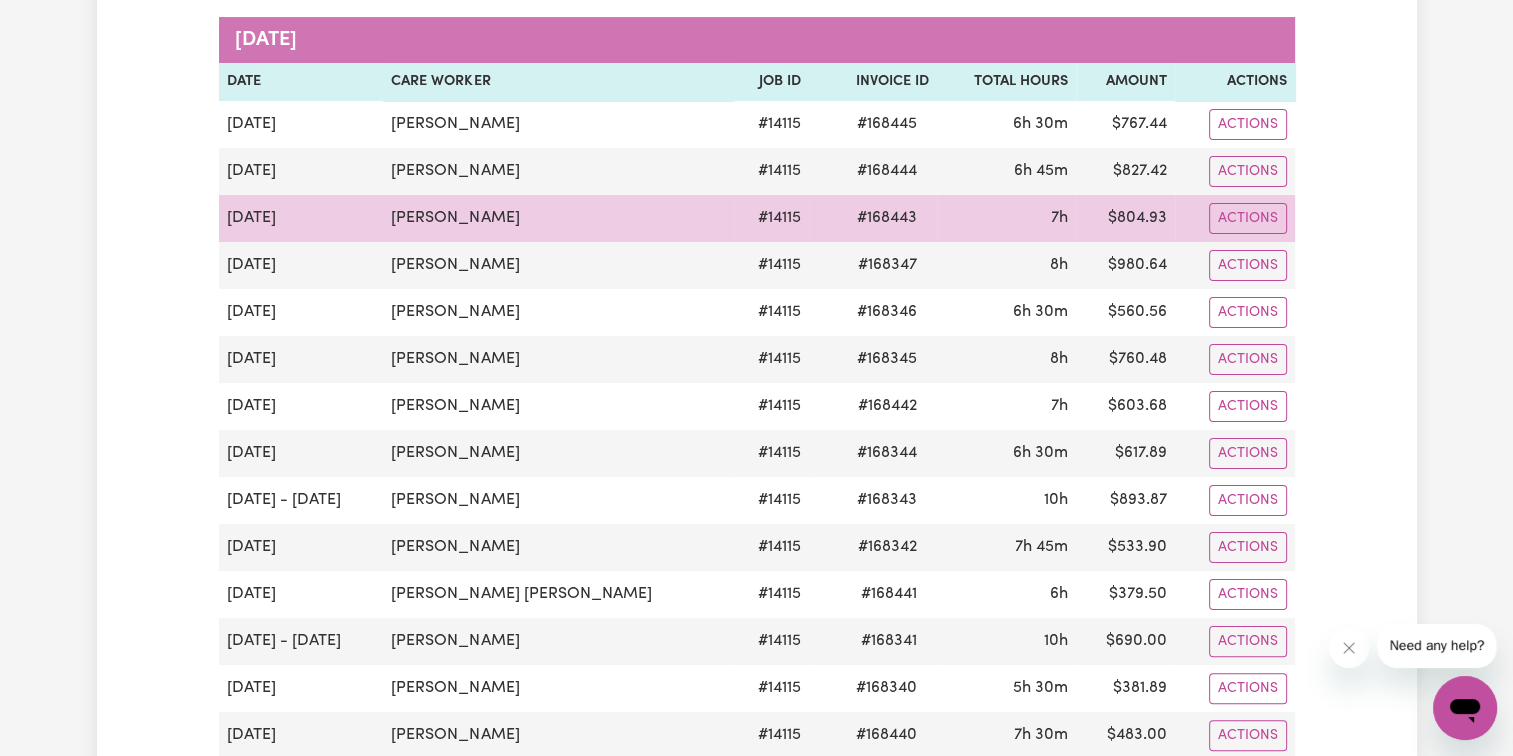 drag, startPoint x: 499, startPoint y: 218, endPoint x: 360, endPoint y: 224, distance: 139.12944 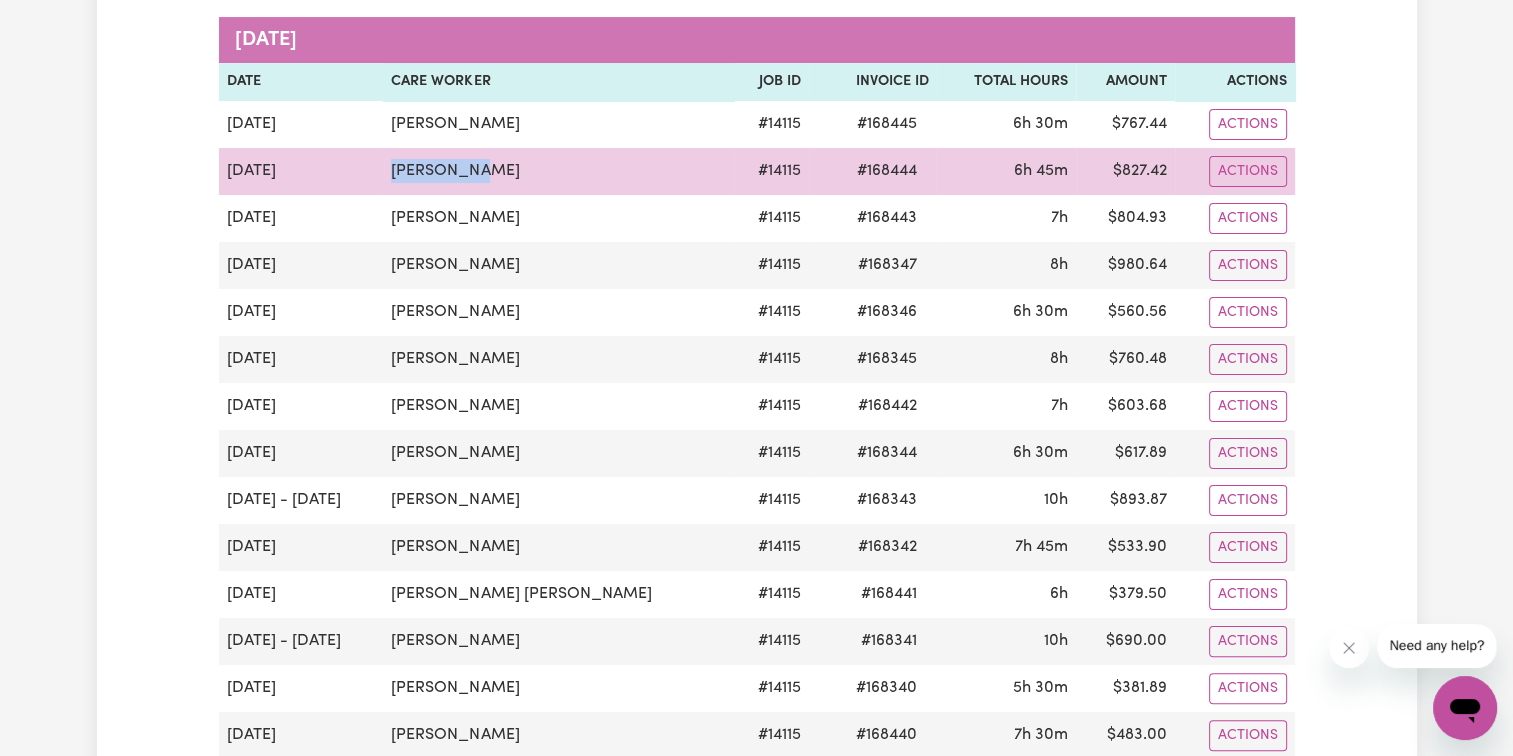 drag, startPoint x: 368, startPoint y: 165, endPoint x: 466, endPoint y: 174, distance: 98.4124 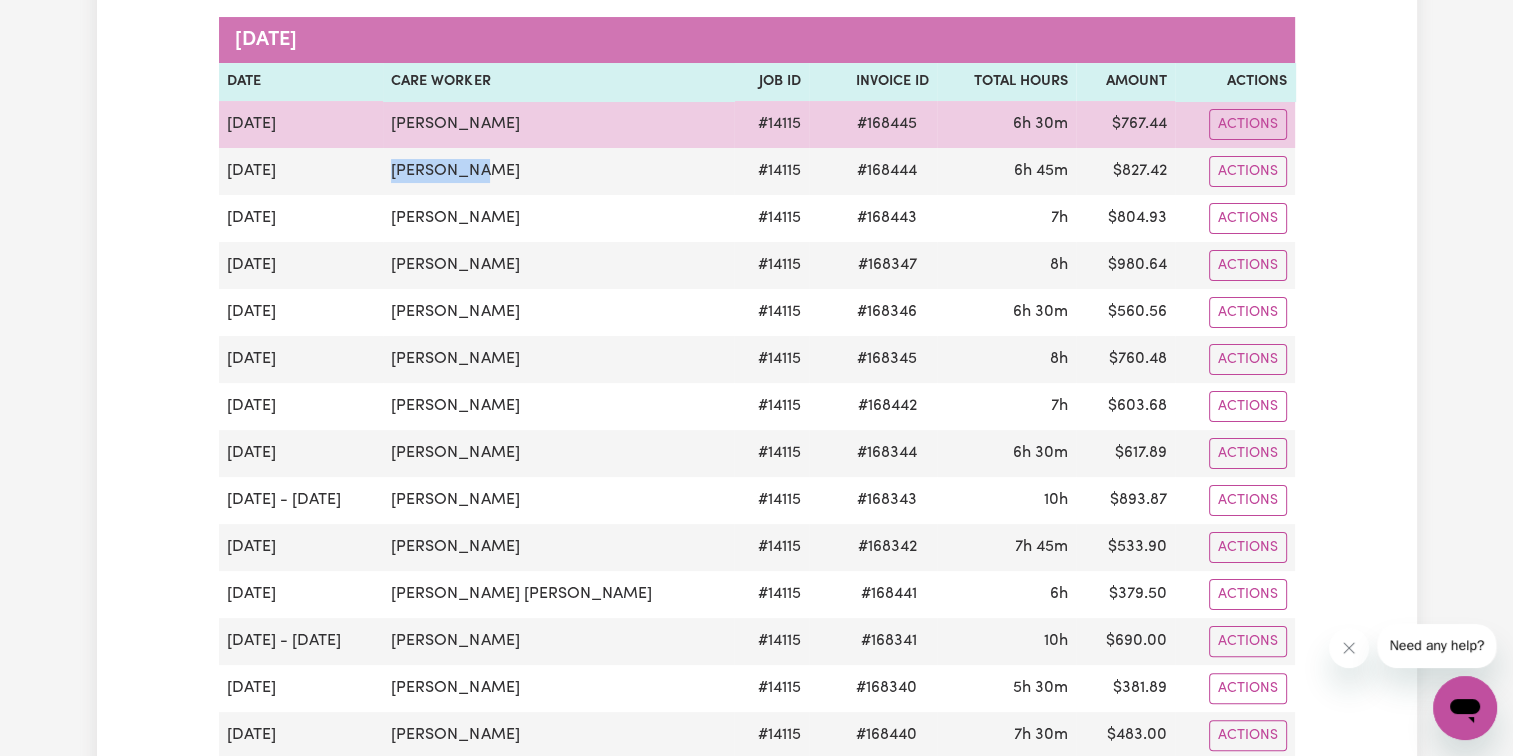 drag, startPoint x: 381, startPoint y: 126, endPoint x: 560, endPoint y: 135, distance: 179.22612 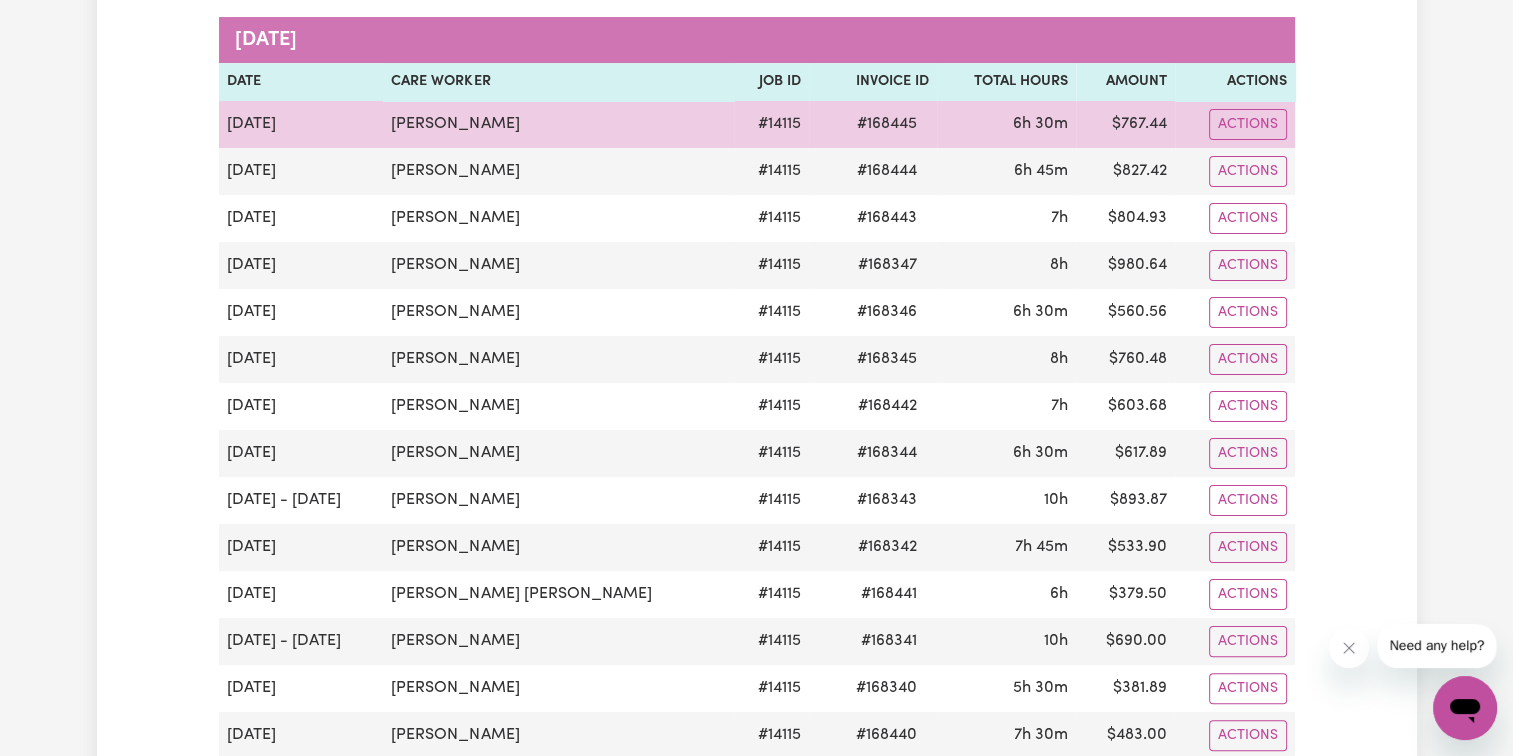 click on "[PERSON_NAME]" at bounding box center (558, 124) 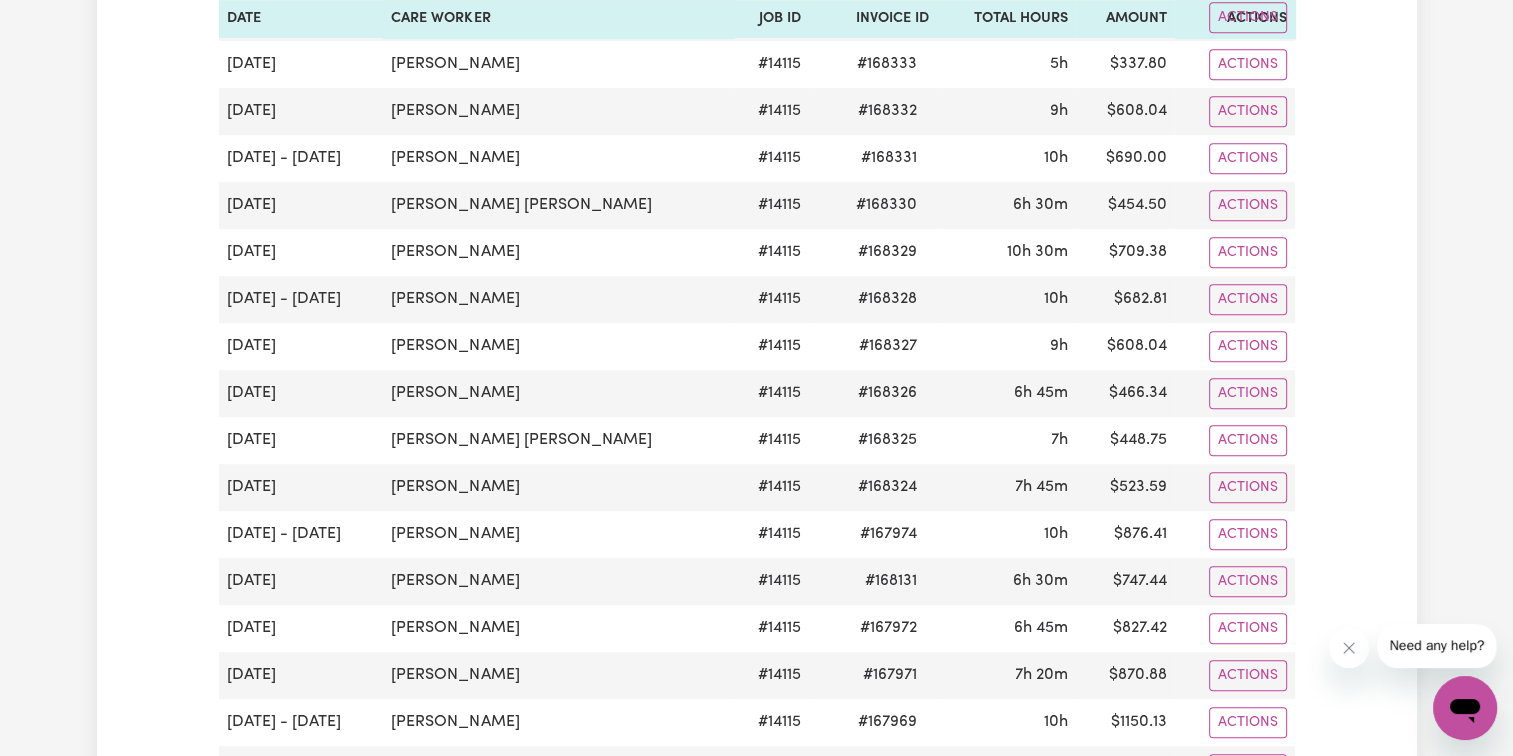 scroll, scrollTop: 1500, scrollLeft: 0, axis: vertical 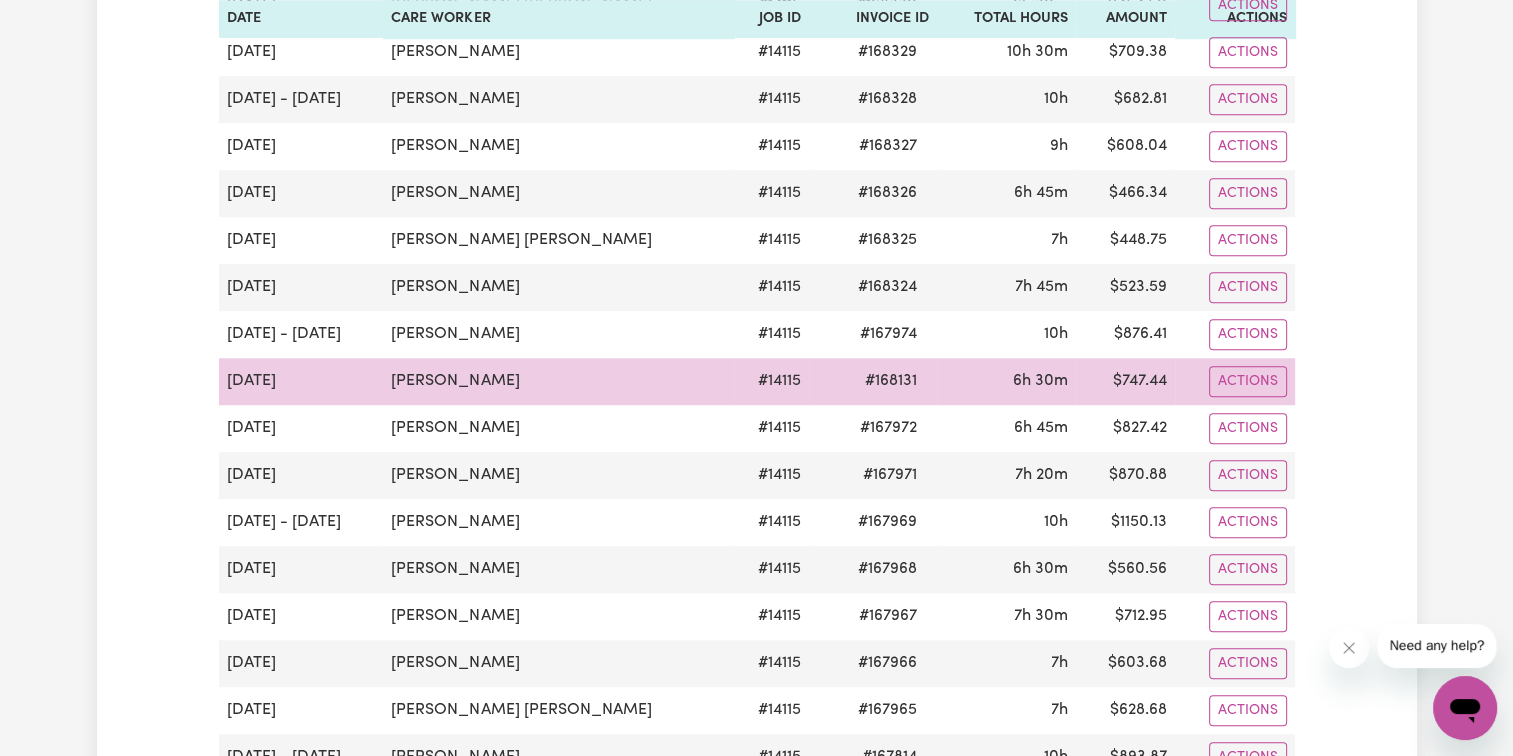drag, startPoint x: 556, startPoint y: 371, endPoint x: 375, endPoint y: 360, distance: 181.33394 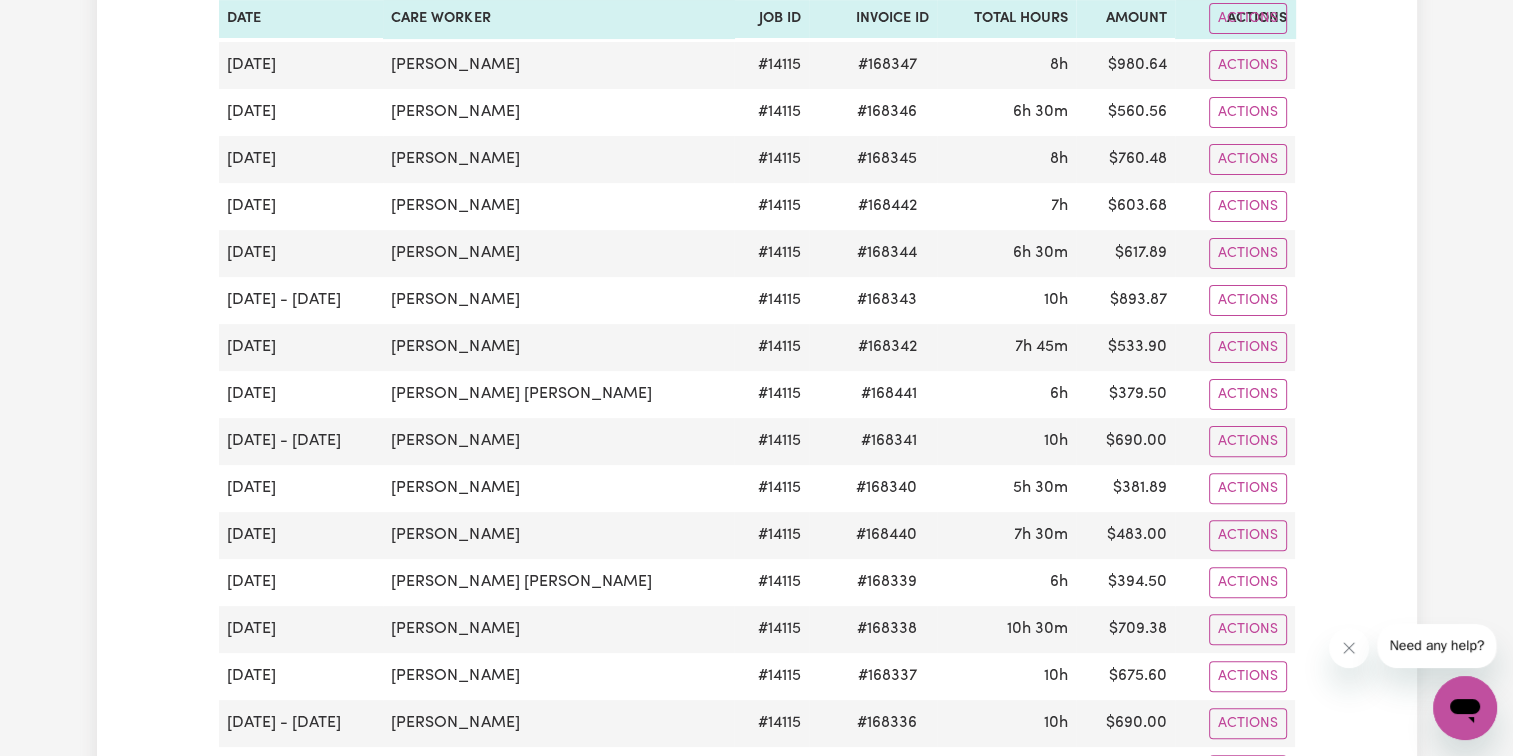 scroll, scrollTop: 0, scrollLeft: 0, axis: both 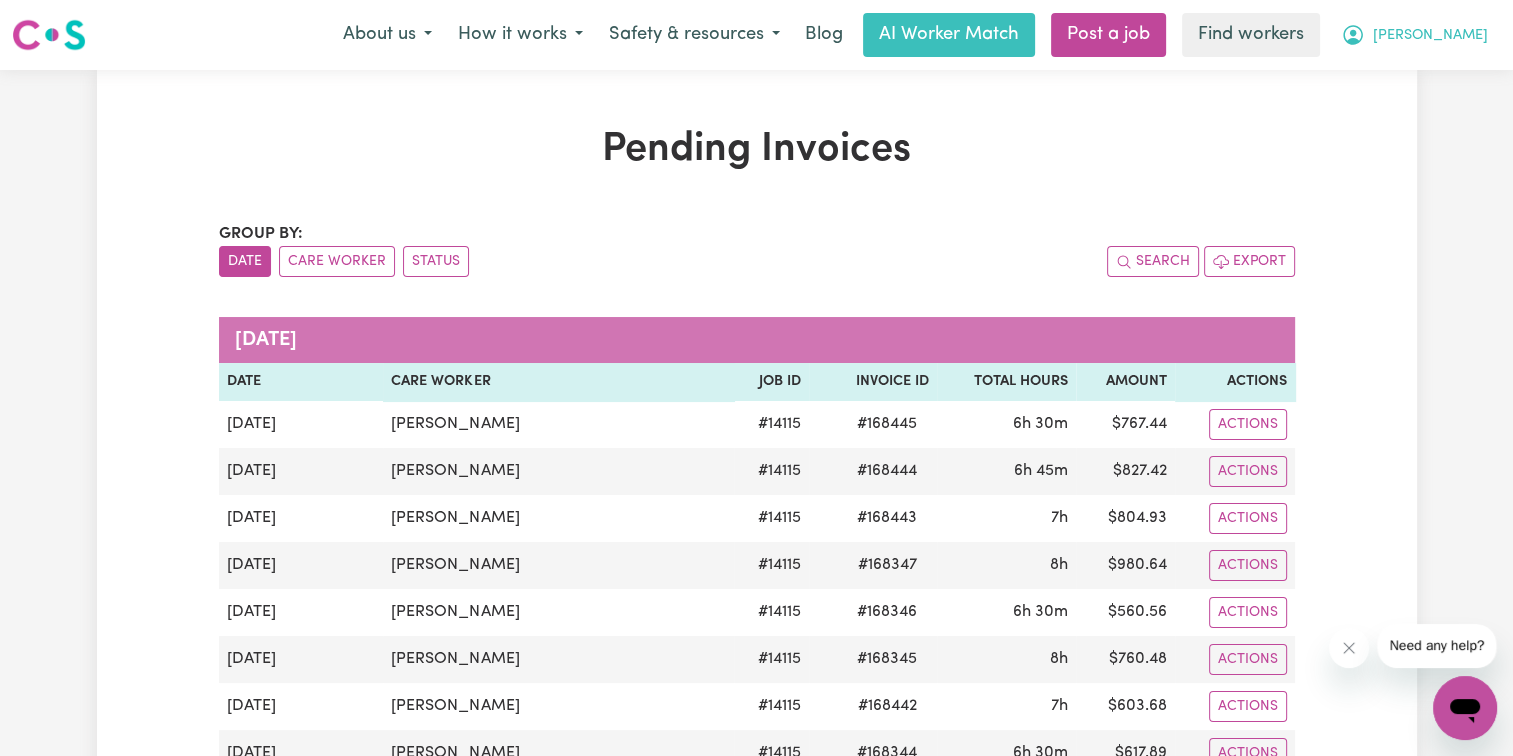 click on "[PERSON_NAME]" at bounding box center [1414, 35] 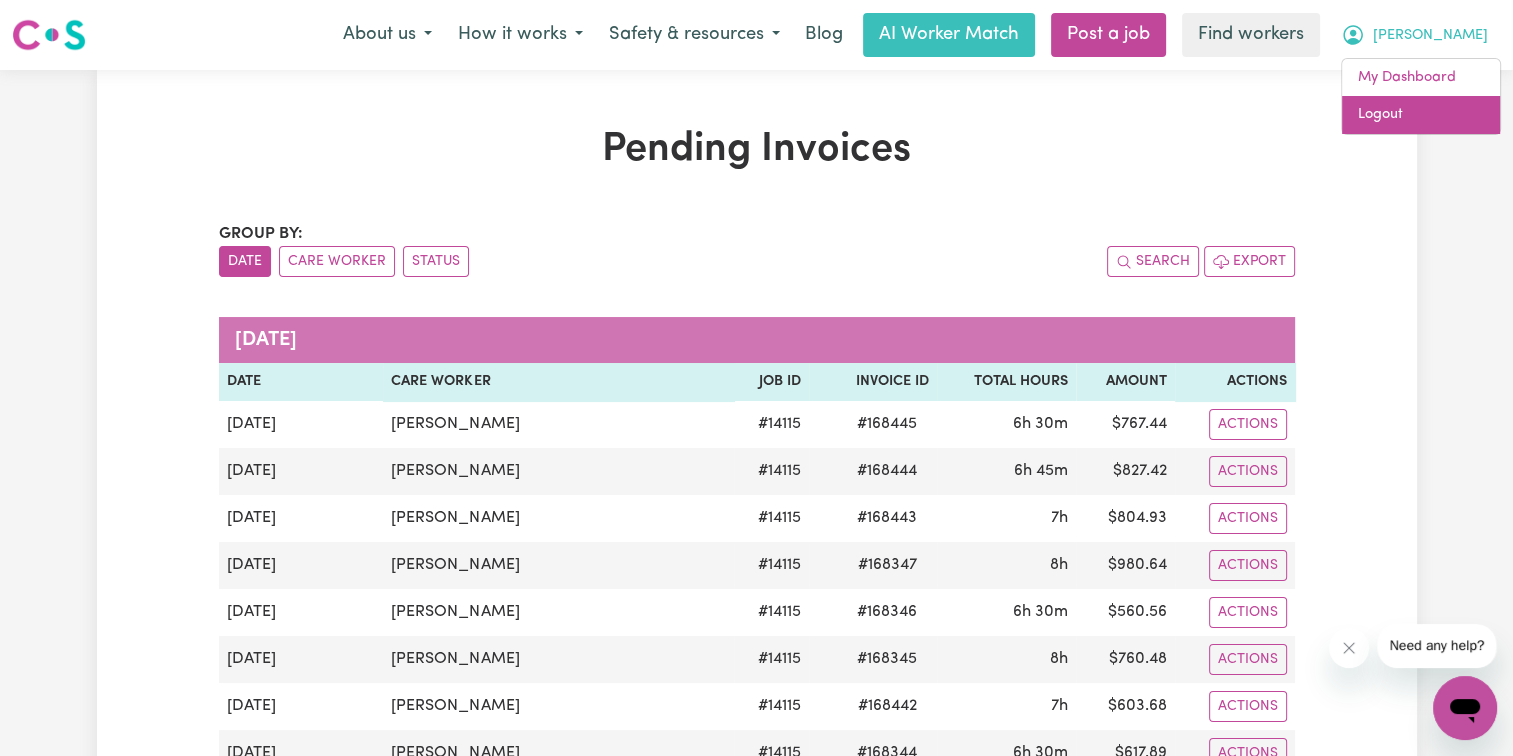 click on "Logout" at bounding box center [1421, 115] 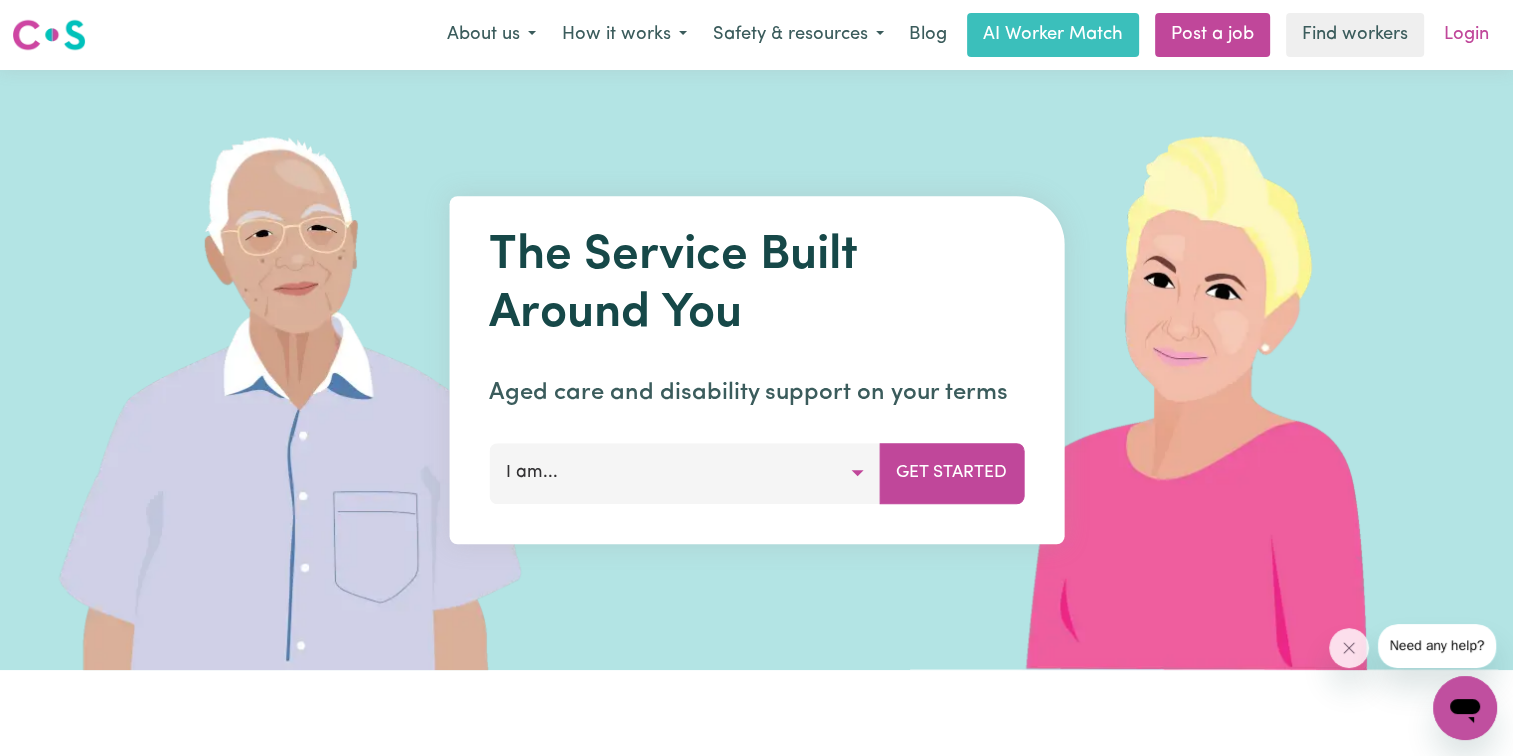 click on "Login" at bounding box center [1466, 35] 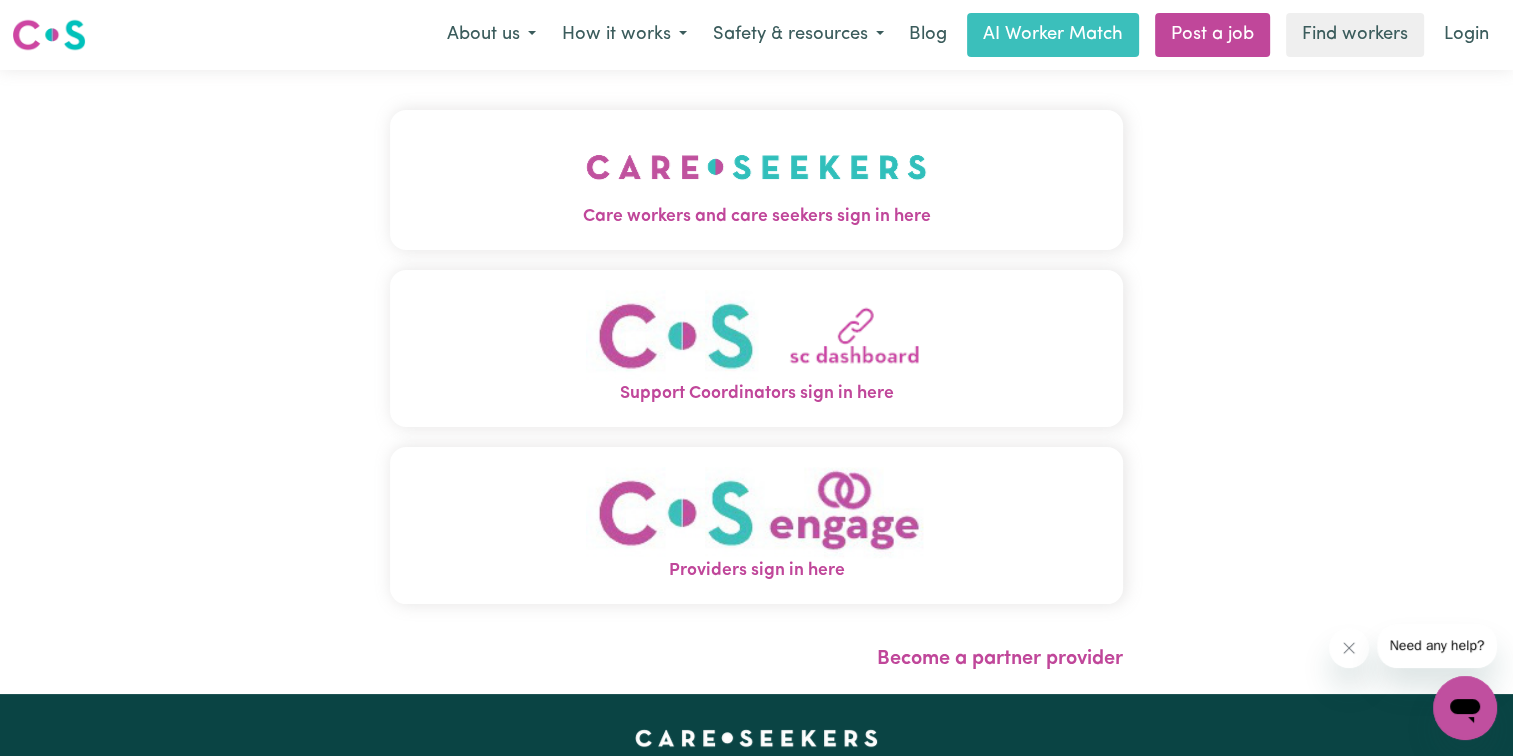 click on "Care workers and care seekers sign in here" at bounding box center (756, 217) 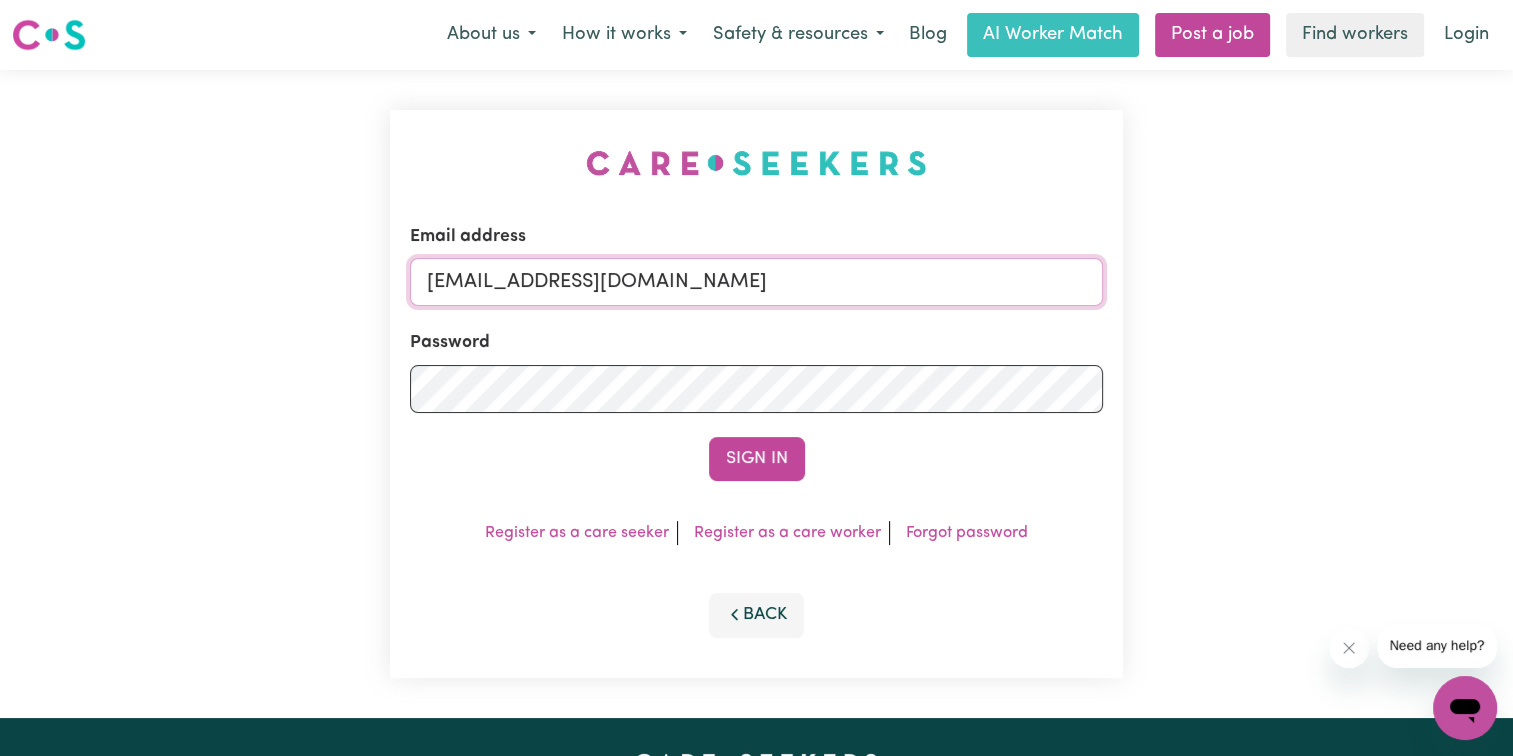 drag, startPoint x: 525, startPoint y: 282, endPoint x: 1315, endPoint y: 372, distance: 795.11005 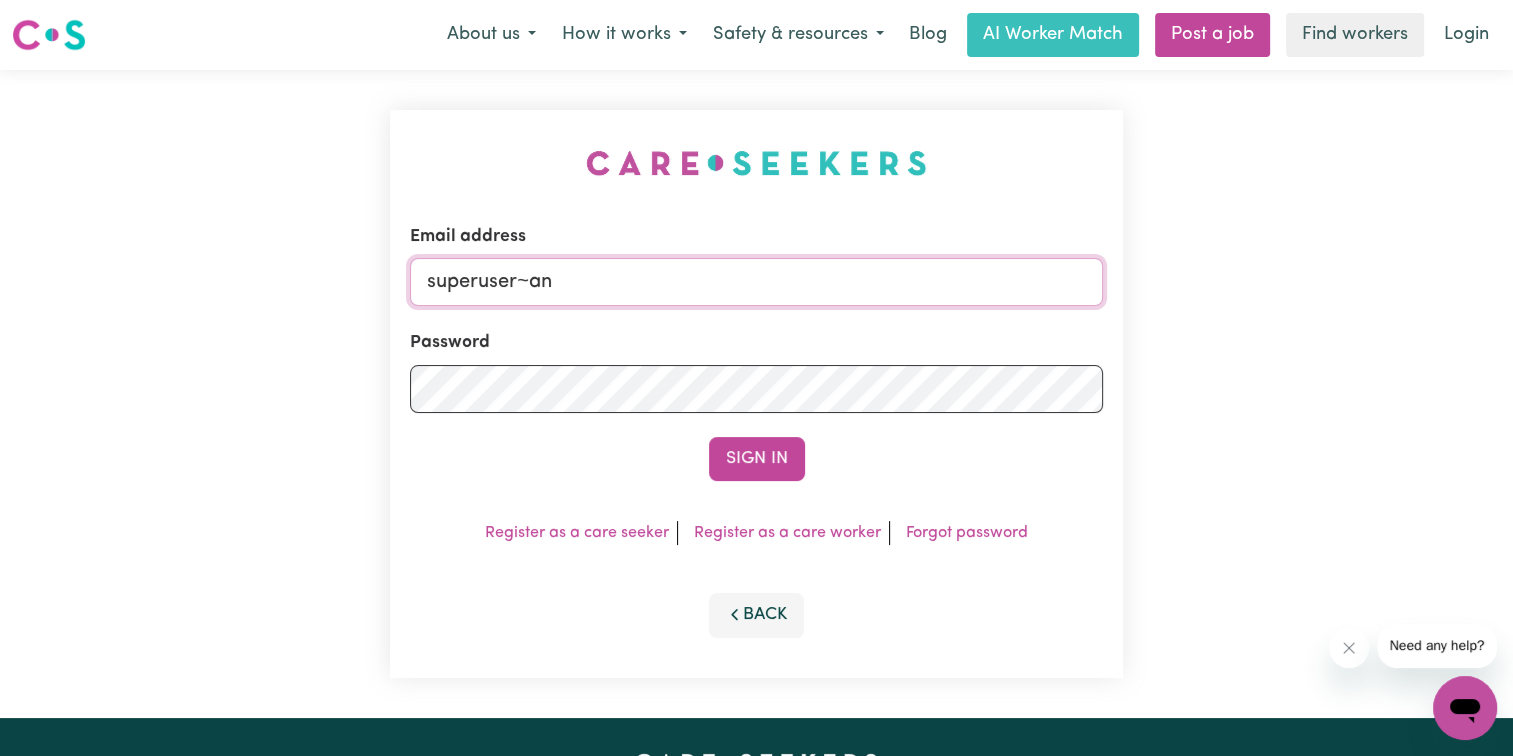 type on "[EMAIL_ADDRESS][DOMAIN_NAME]" 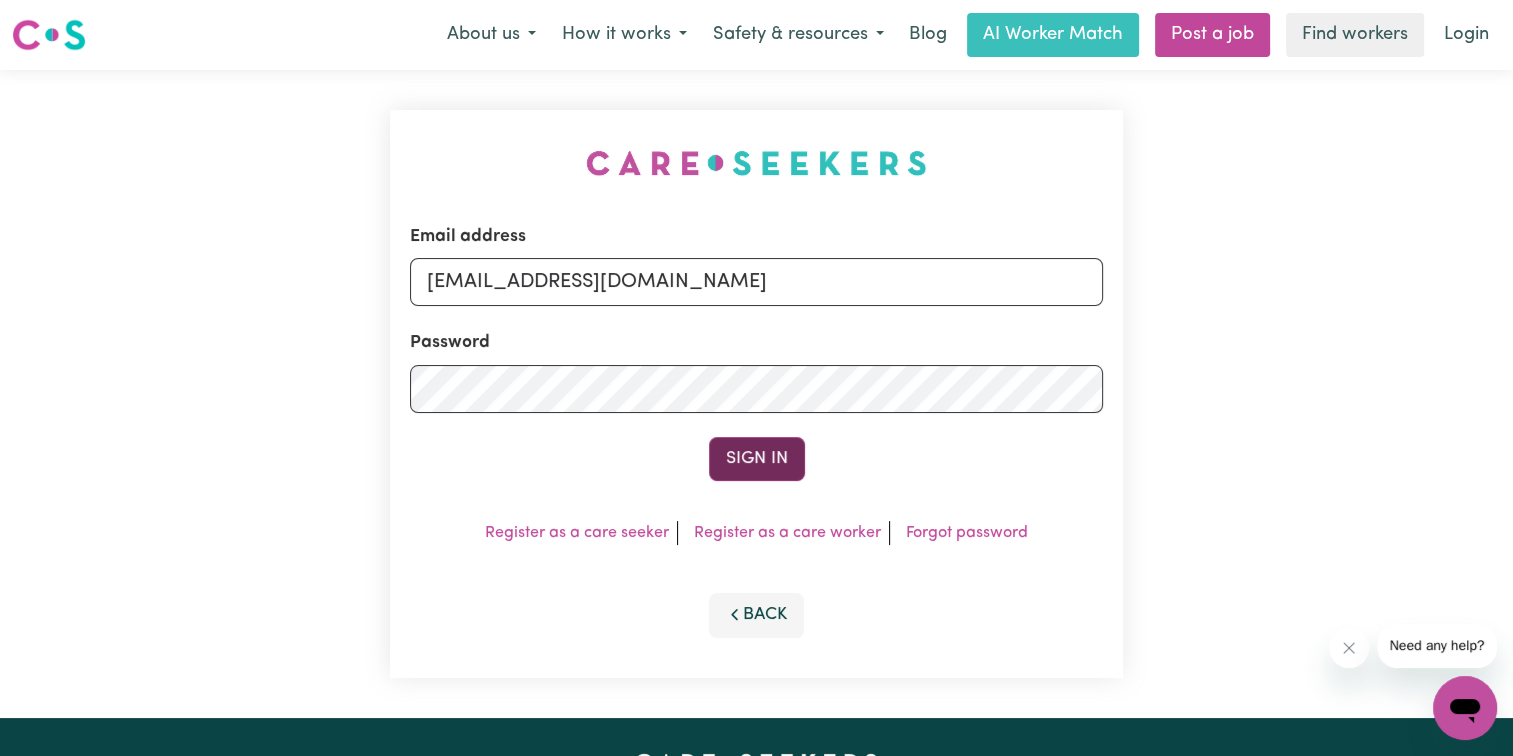 click on "Sign In" at bounding box center [757, 459] 